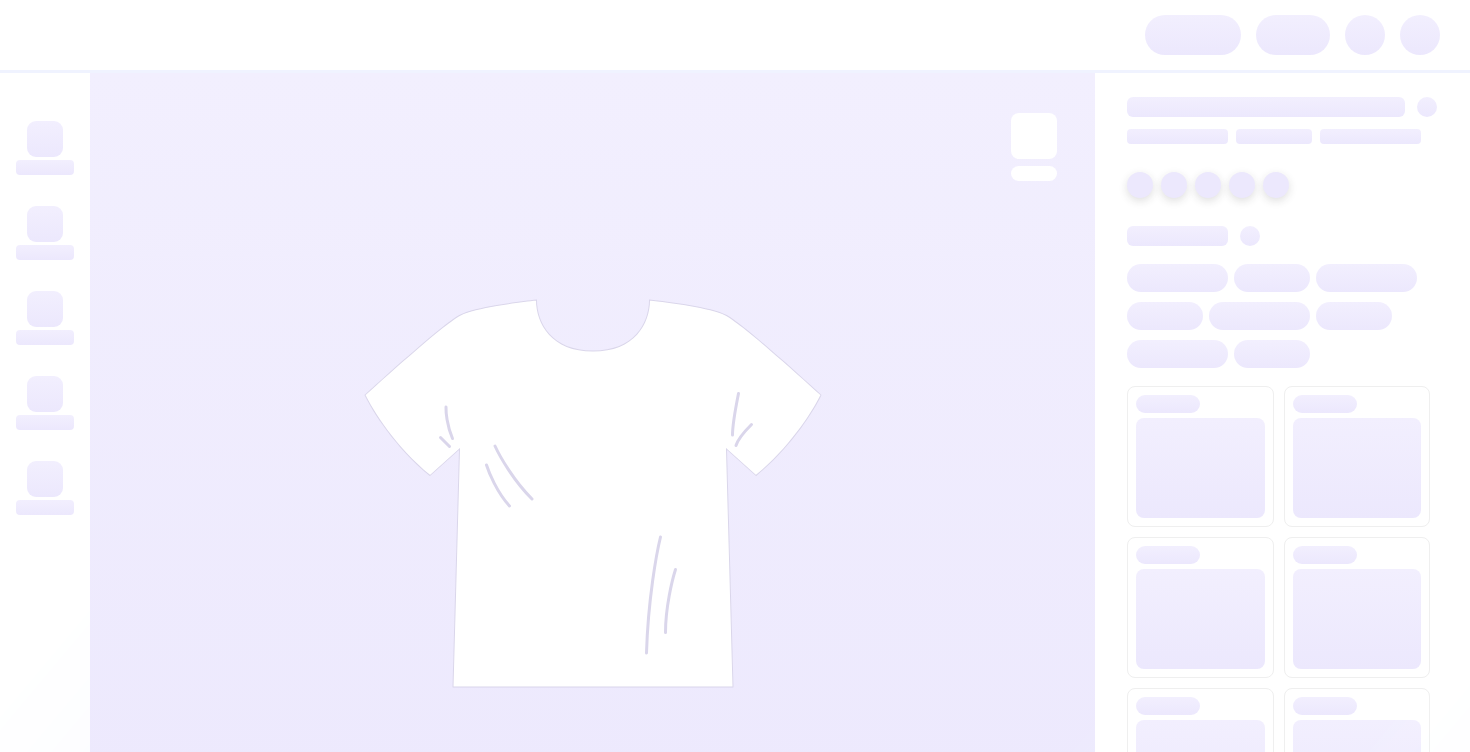 scroll, scrollTop: 0, scrollLeft: 0, axis: both 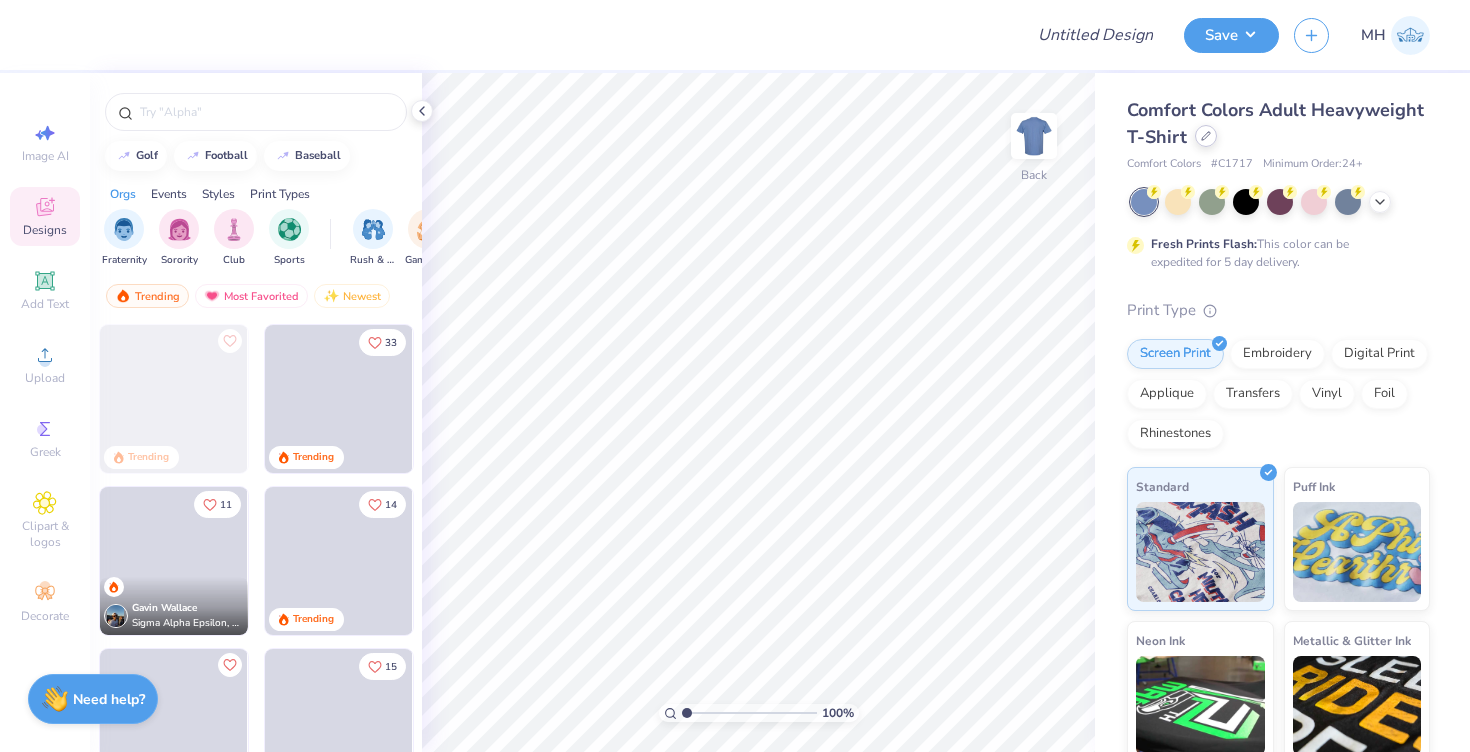 click 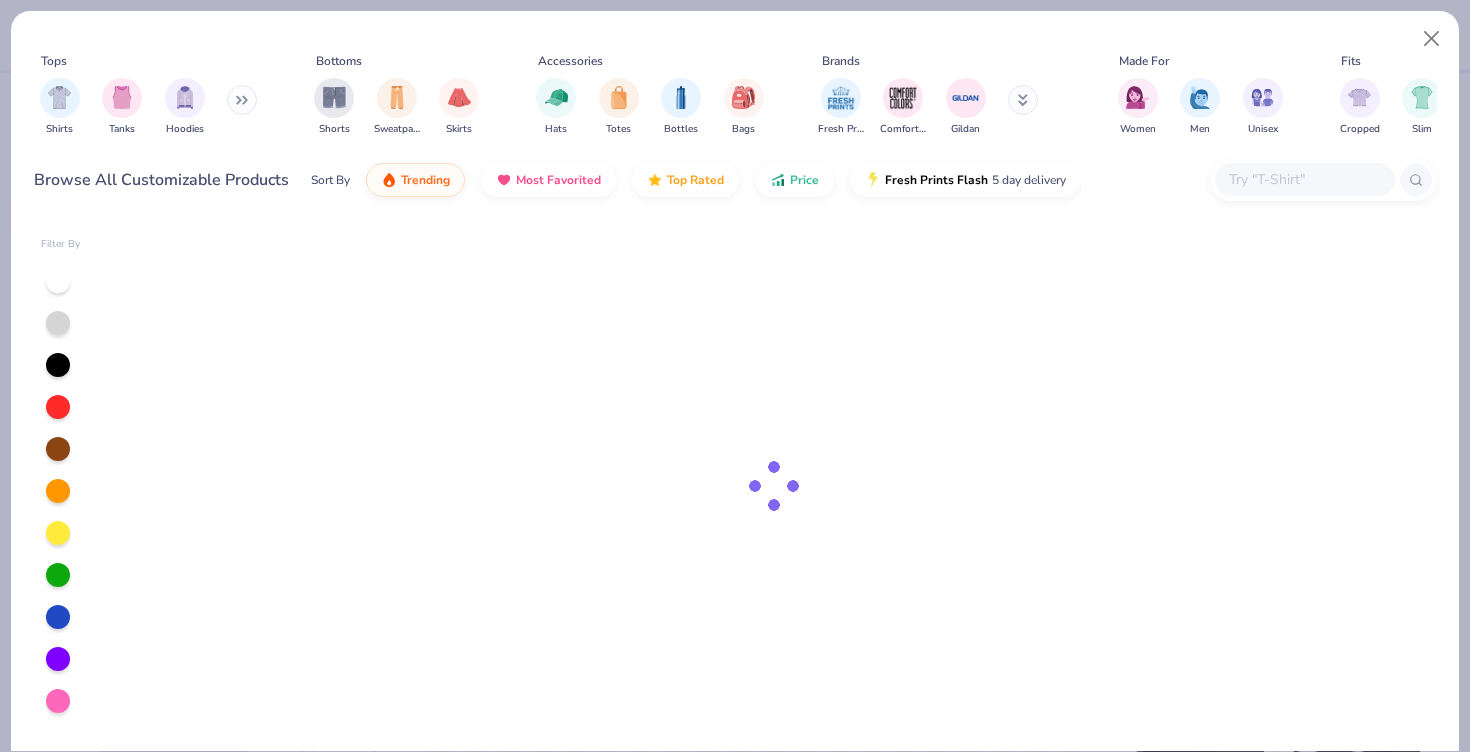 click at bounding box center (1305, 179) 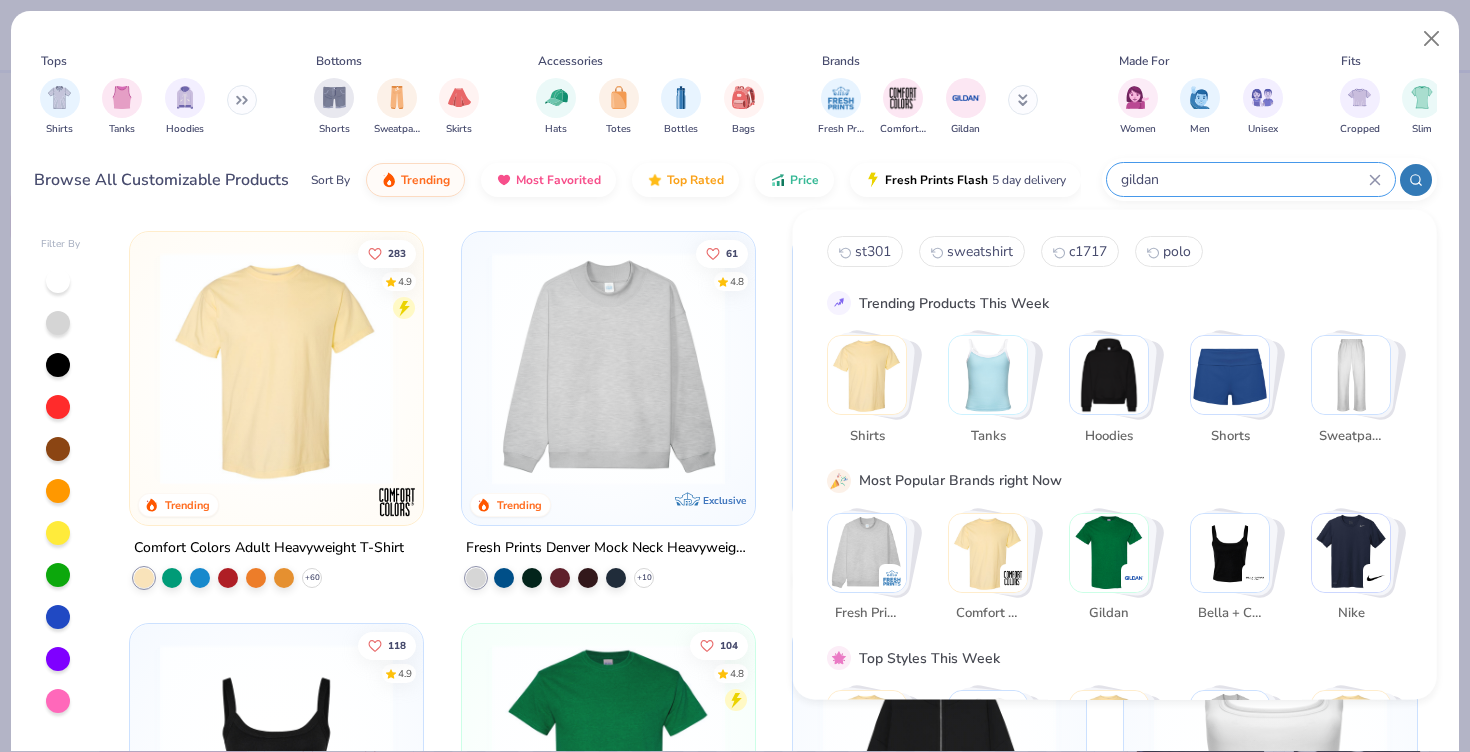 type on "gildan" 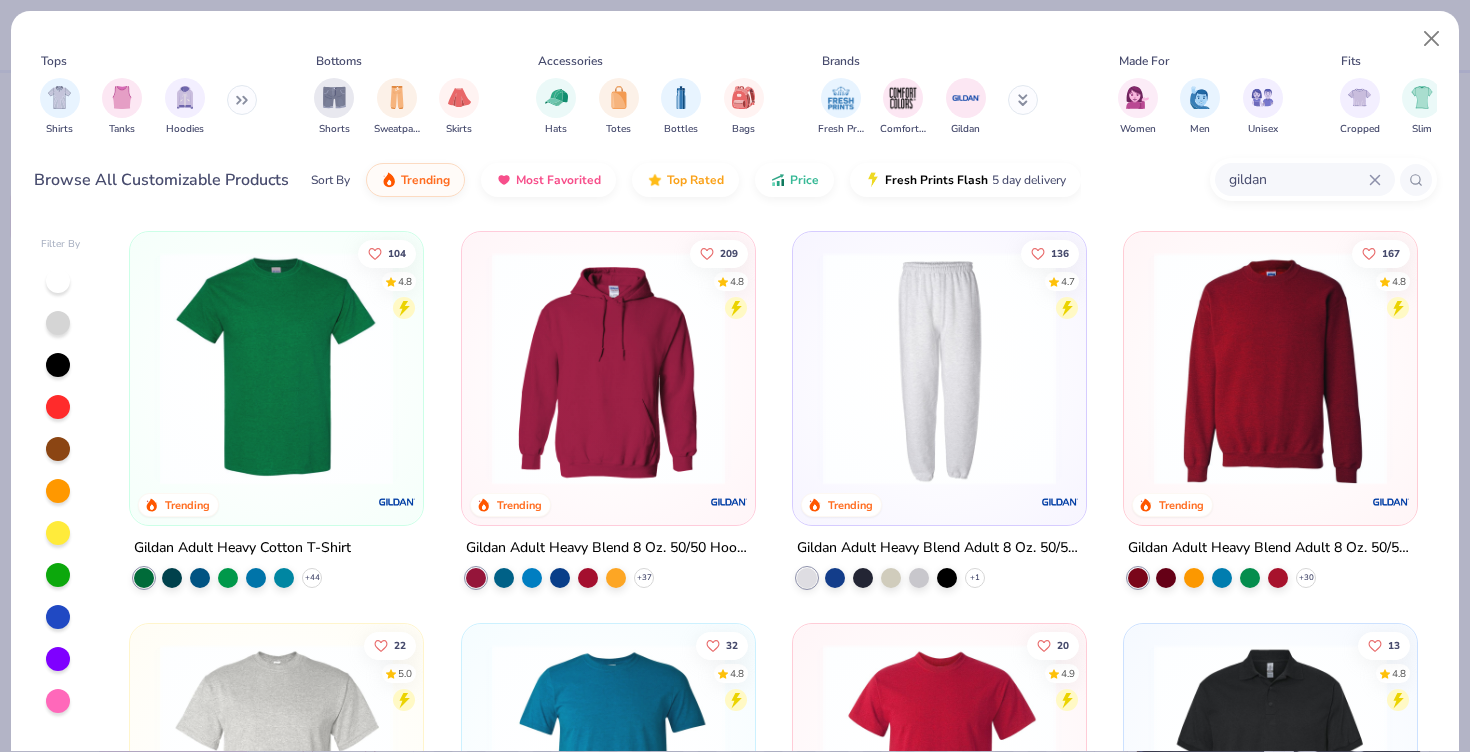 click at bounding box center (276, 368) 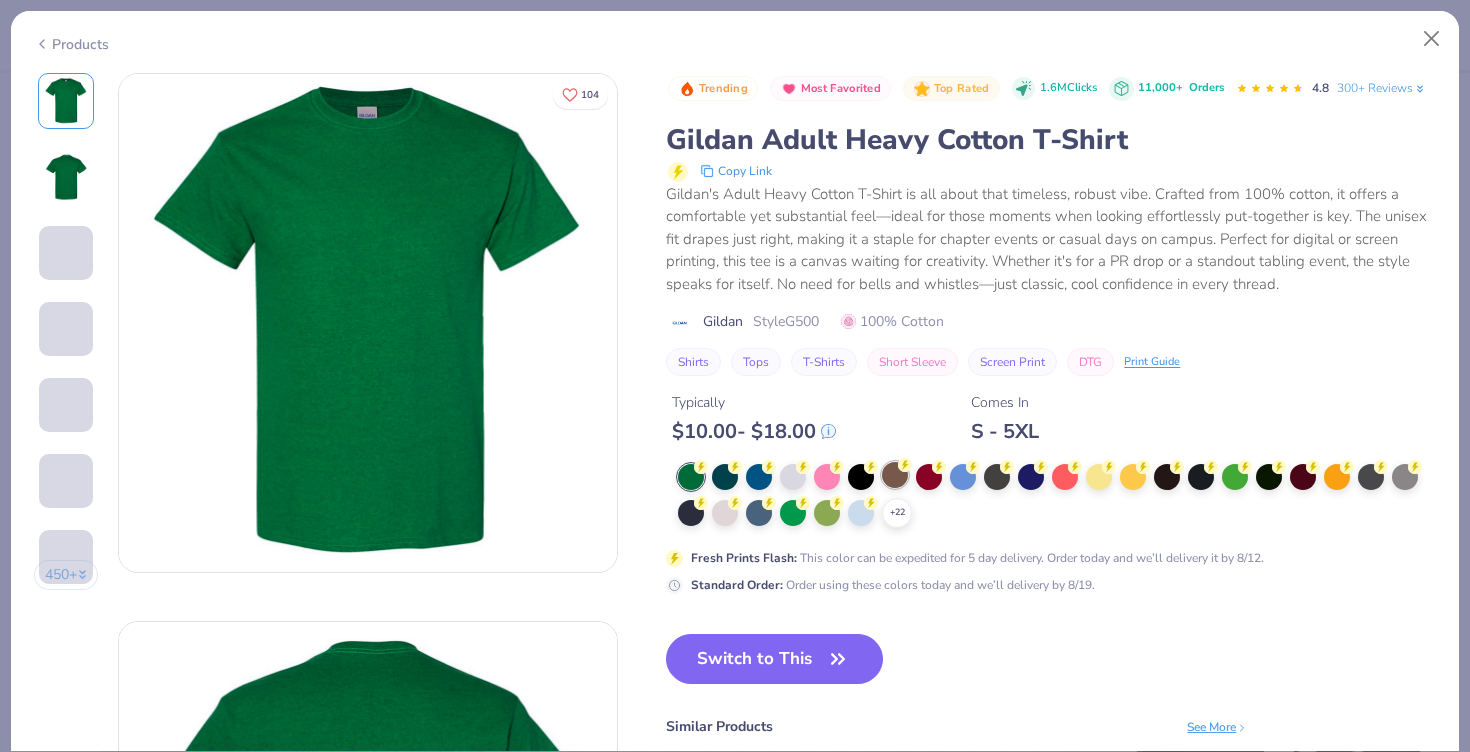 click at bounding box center (895, 475) 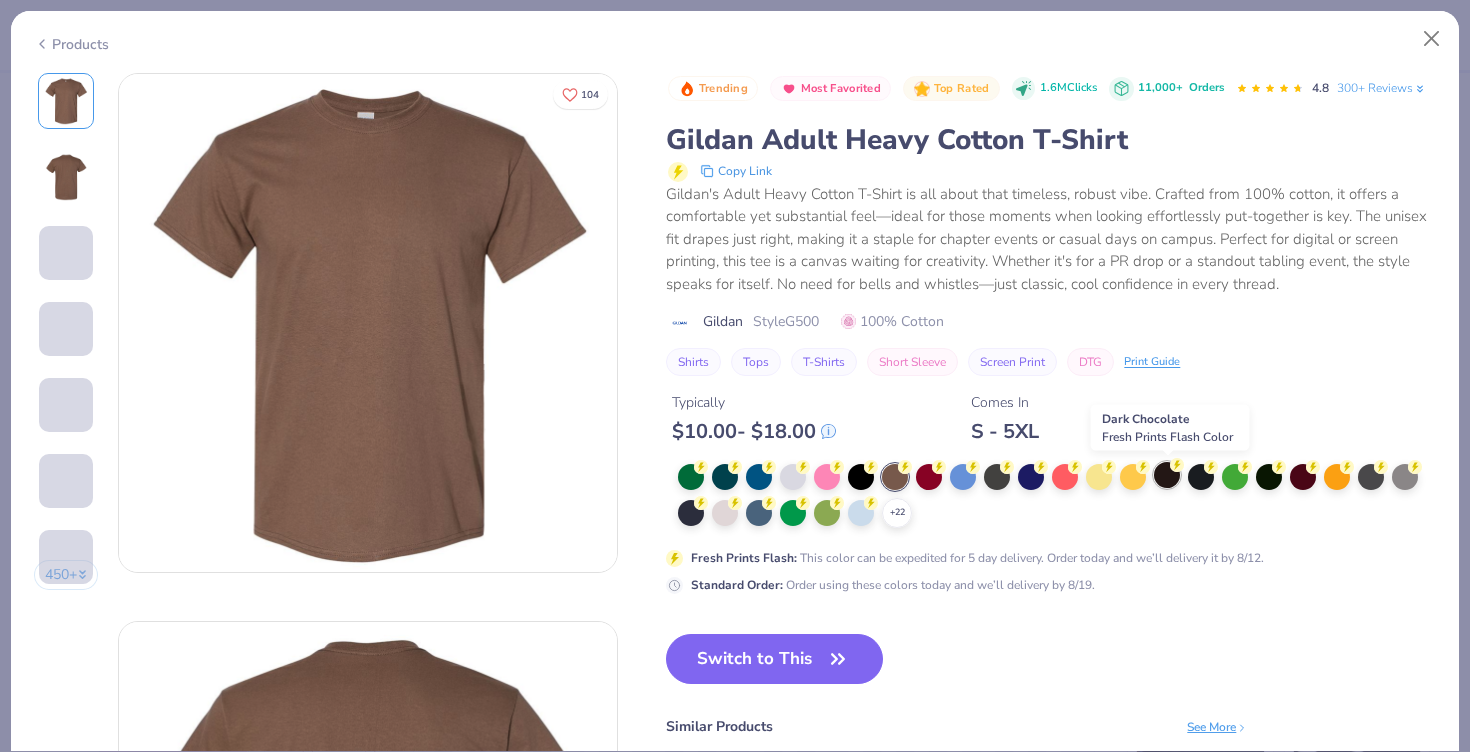 click at bounding box center (1167, 475) 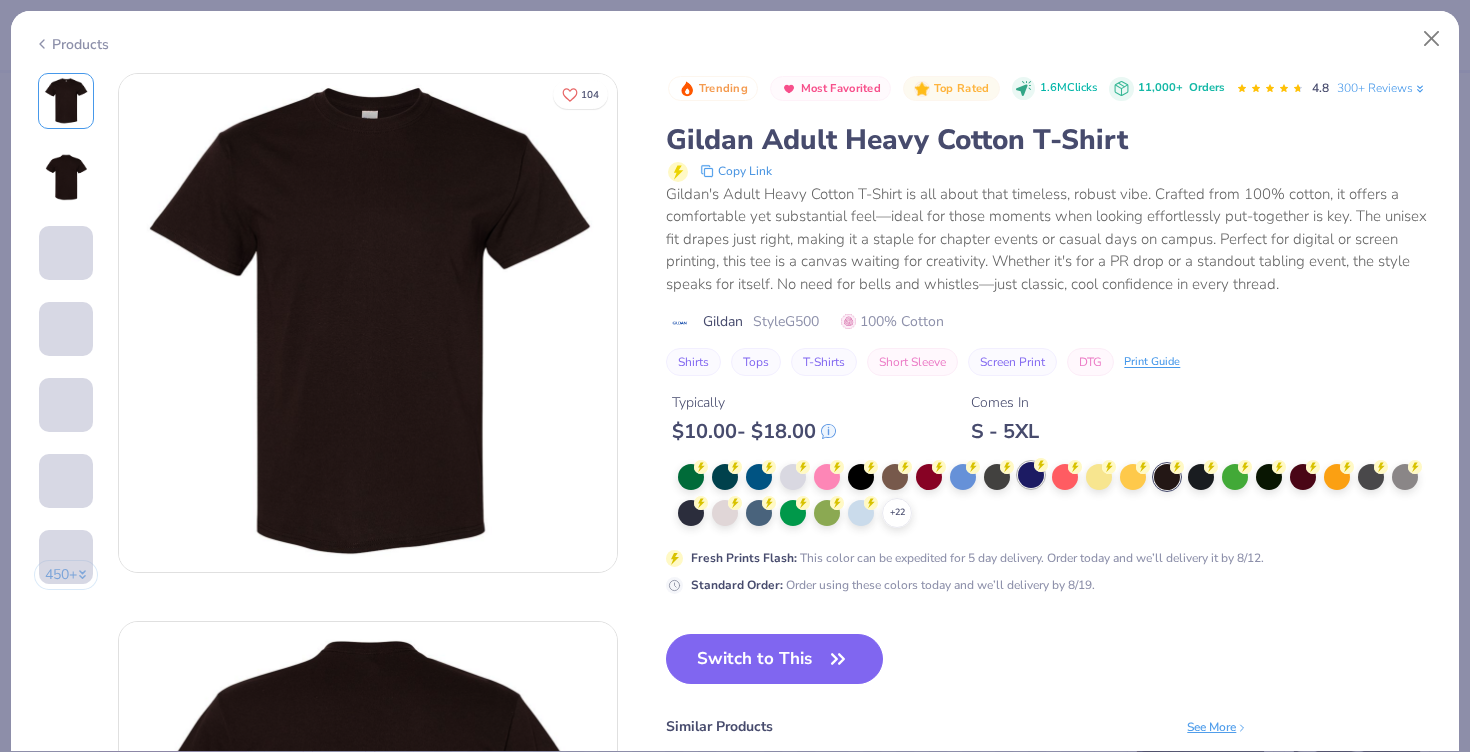 drag, startPoint x: 781, startPoint y: 643, endPoint x: 1018, endPoint y: 470, distance: 293.42462 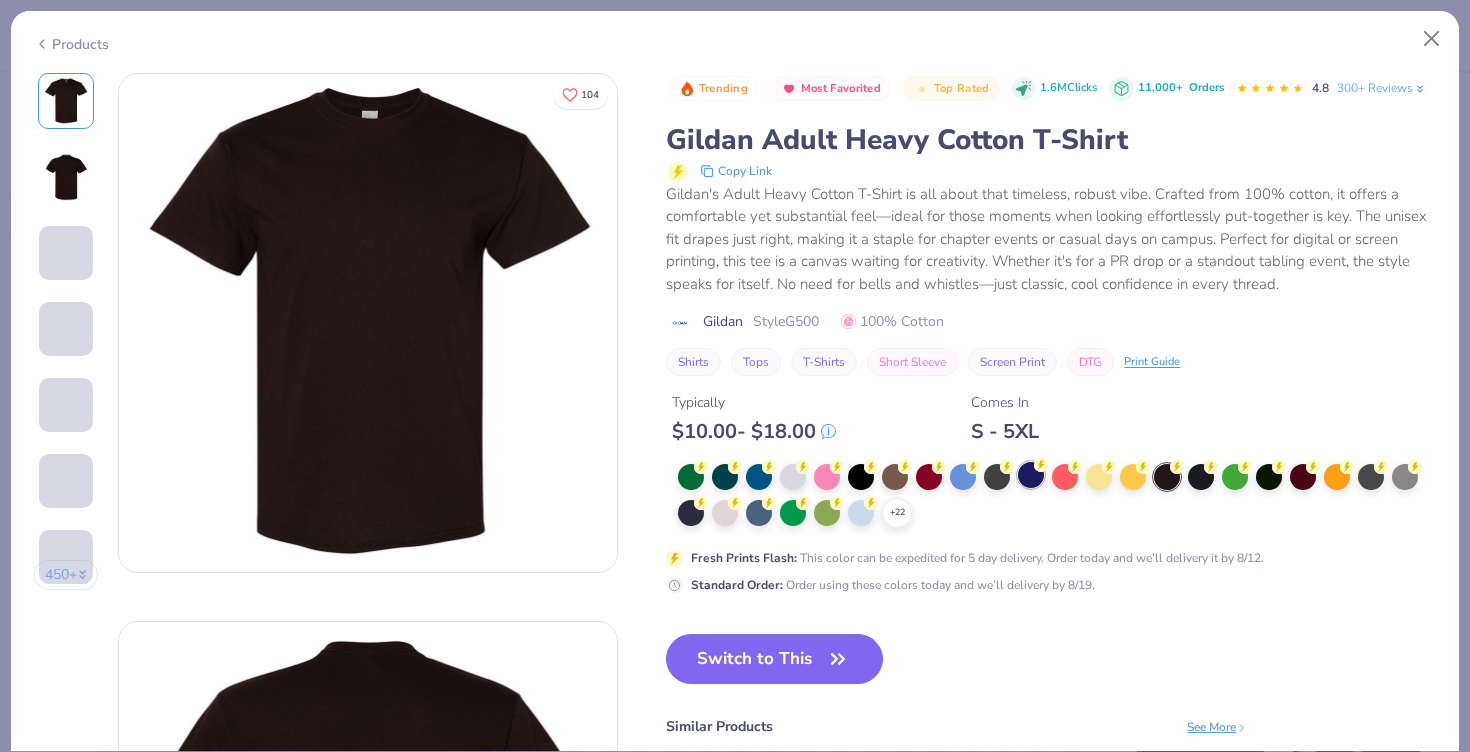click on "Trending Most Favorited Top Rated [NUMBER]M Clicks [NUMBER]+ Orders [NUMBER] [NUMBER] Reviews Gildan Adult Heavy Cotton T-Shirt Copy Link Gildan's Adult Heavy Cotton T-Shirt is all about that timeless, robust vibe. Crafted from 100% cotton, it offers a comfortable yet substantial feel—ideal for those moments when looking effortlessly put-together is key. The unisex fit drapes just right, making it a staple for chapter events or casual days on campus. Perfect for digital or screen printing, this tee is a canvas waiting for creativity. Whether it's for a PR drop or a standout tabling event, the style speaks for itself. No need for bells and whistles—just classic, cool confidence in every thread. Gildan Style G500 100% Cotton Shirts Tops T-Shirts Short Sleeve Screen Print DTG Print Guide Typically $ [PRICE] - $ [PRICE] Comes In S - 5XL + 22 Fresh Prints Flash : This color can be expedited for 5 day delivery. Order today and we’ll delivery it by [DATE]. Standard Order : Switch to This Similar Products ★ [NUMBER]" at bounding box center [1051, 489] 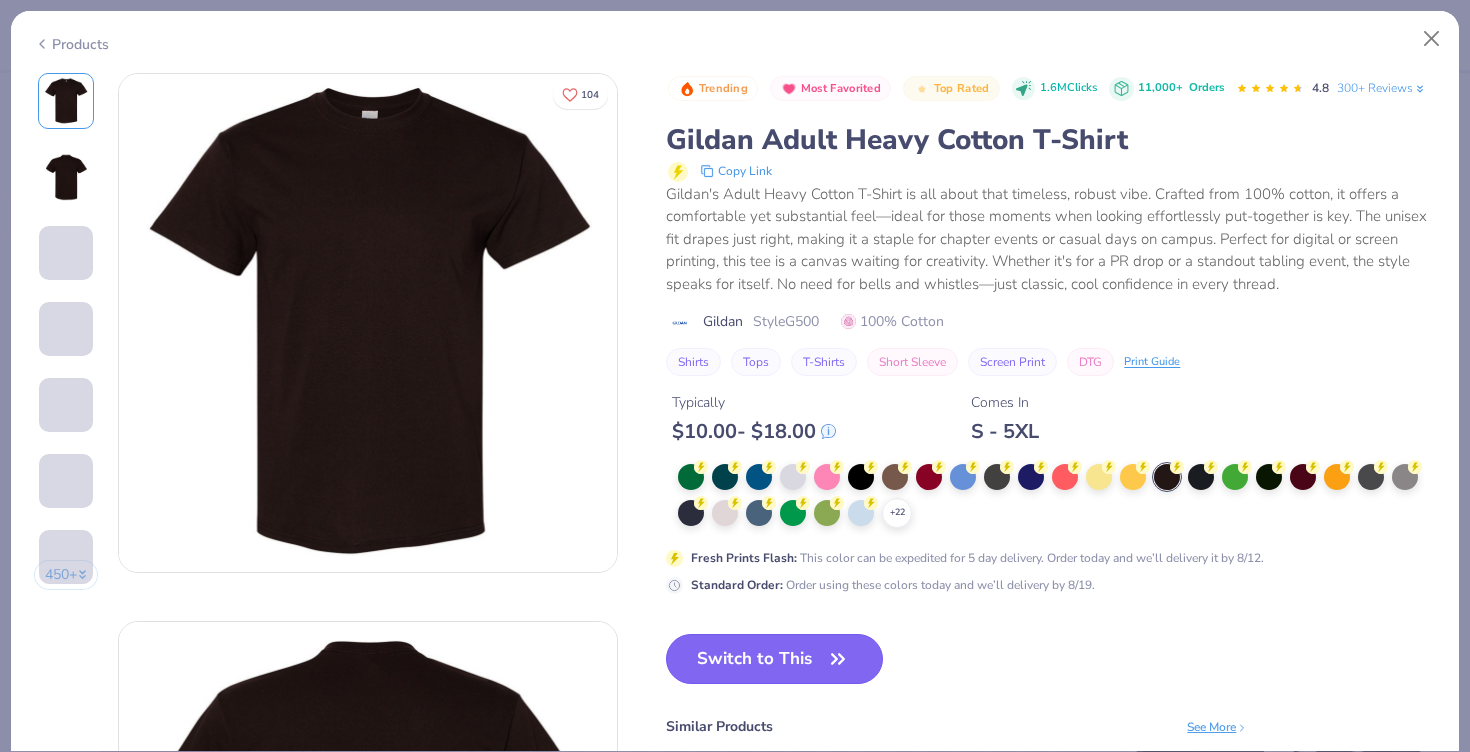 click on "Switch to This" at bounding box center [774, 659] 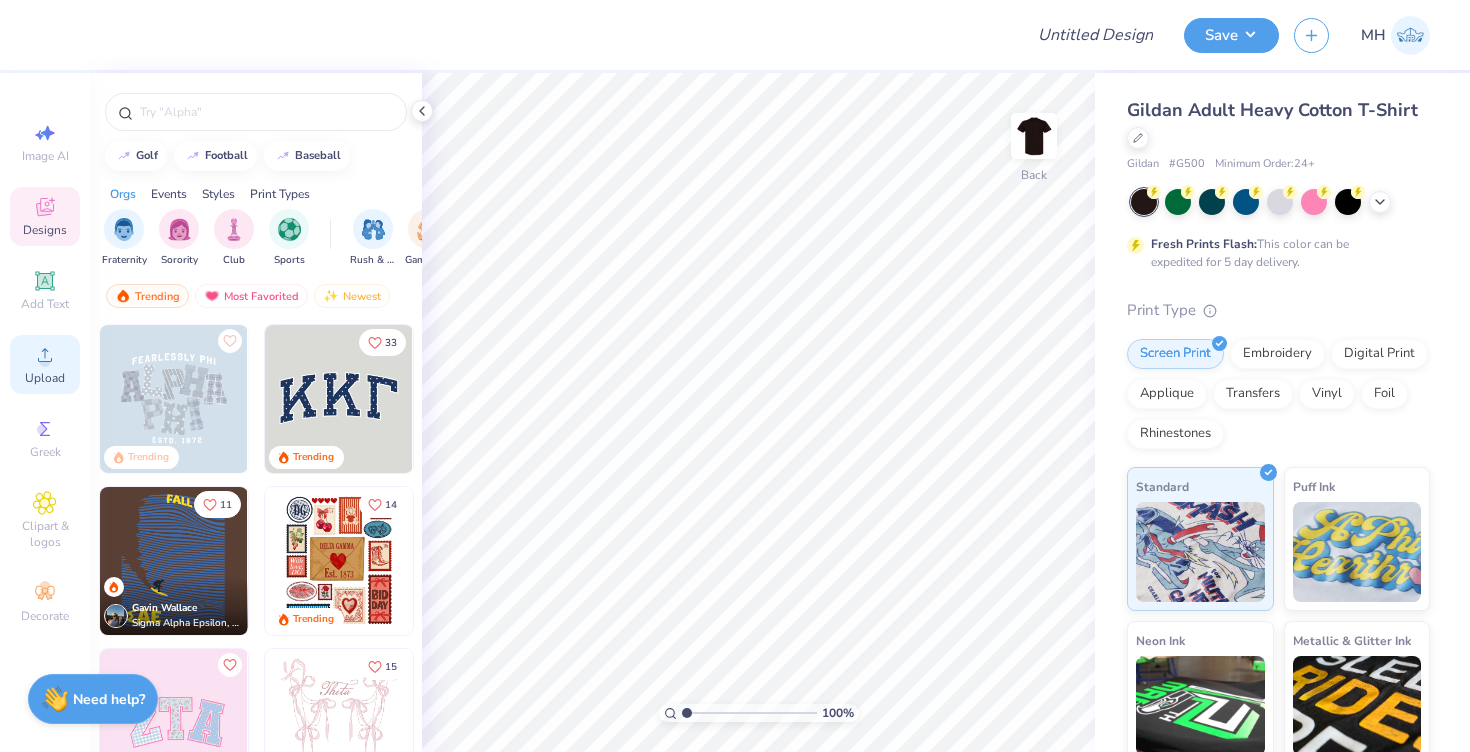 click 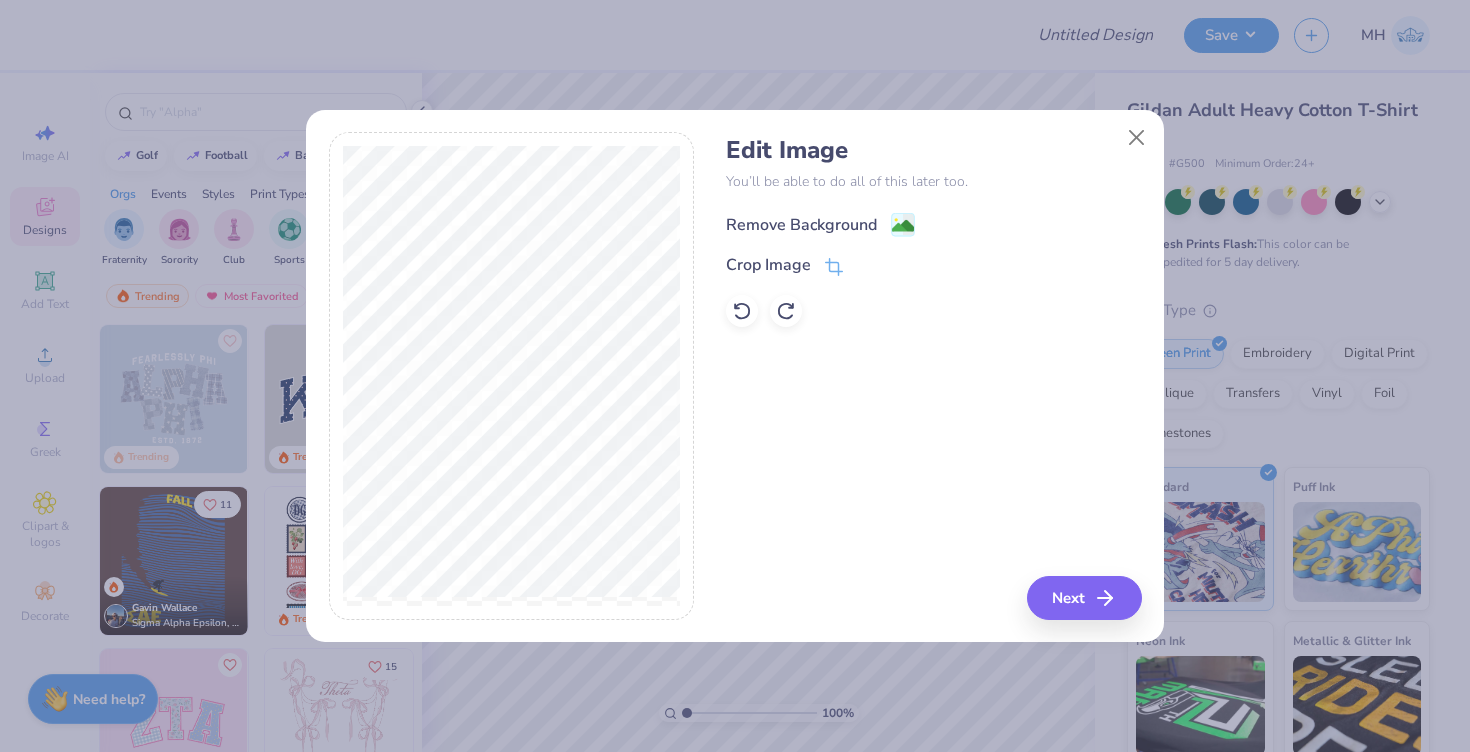 click 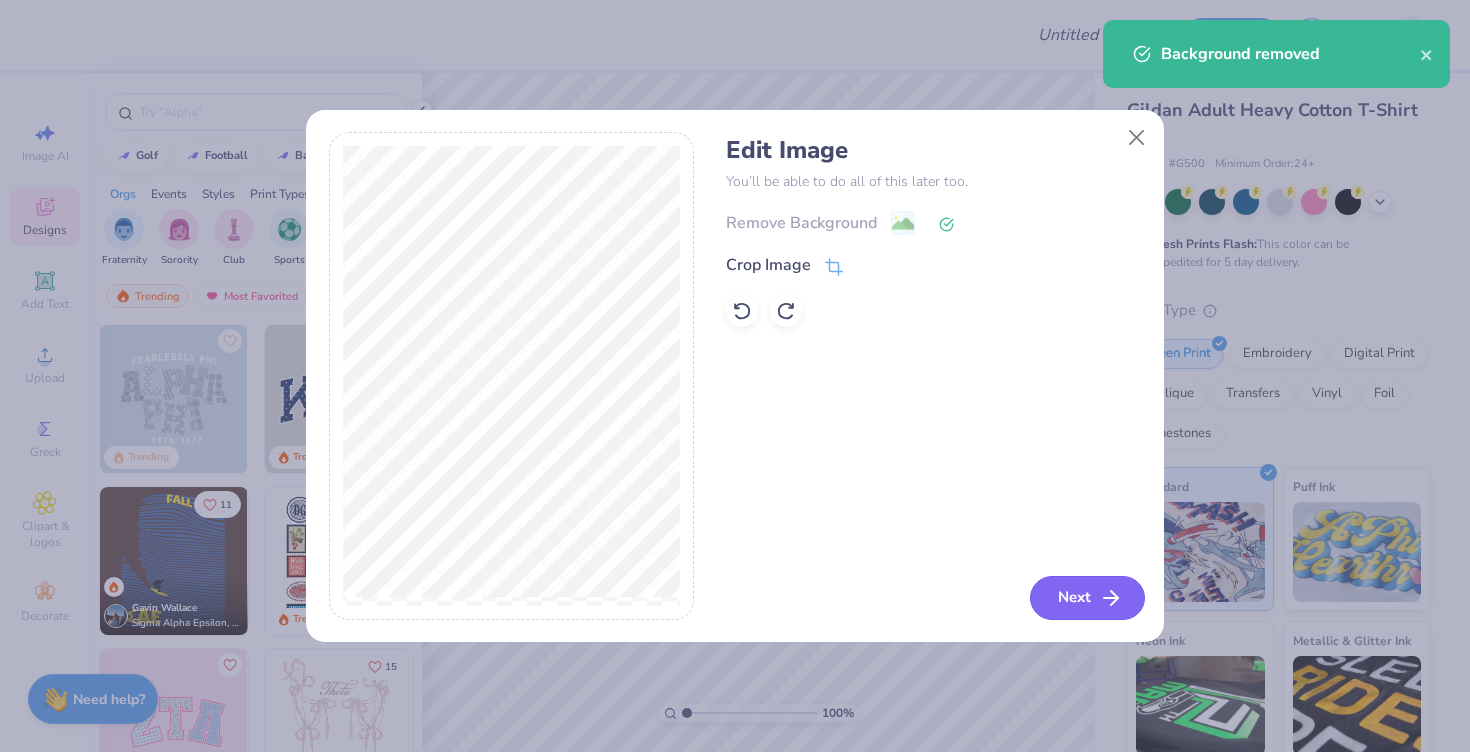 click 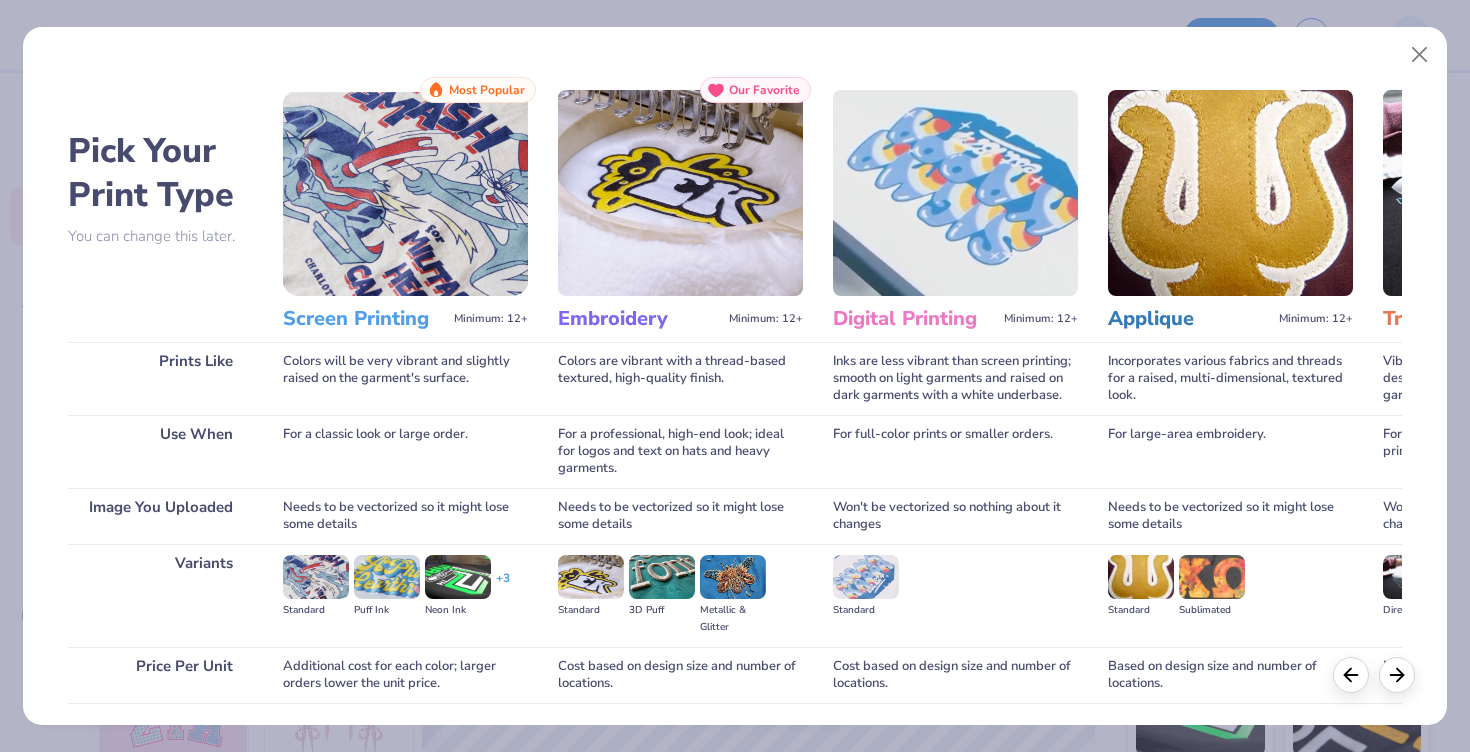 scroll, scrollTop: 145, scrollLeft: 0, axis: vertical 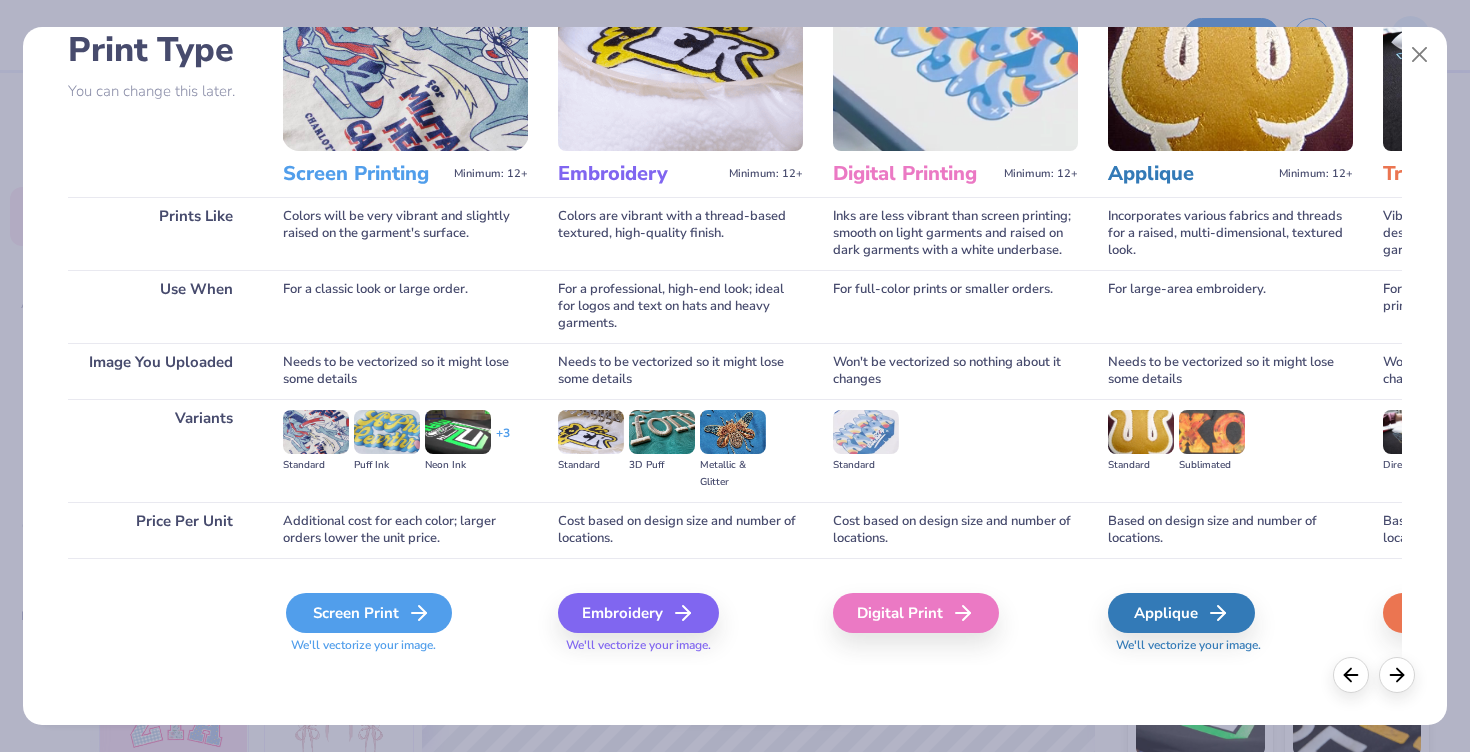 click on "Screen Print" at bounding box center (369, 613) 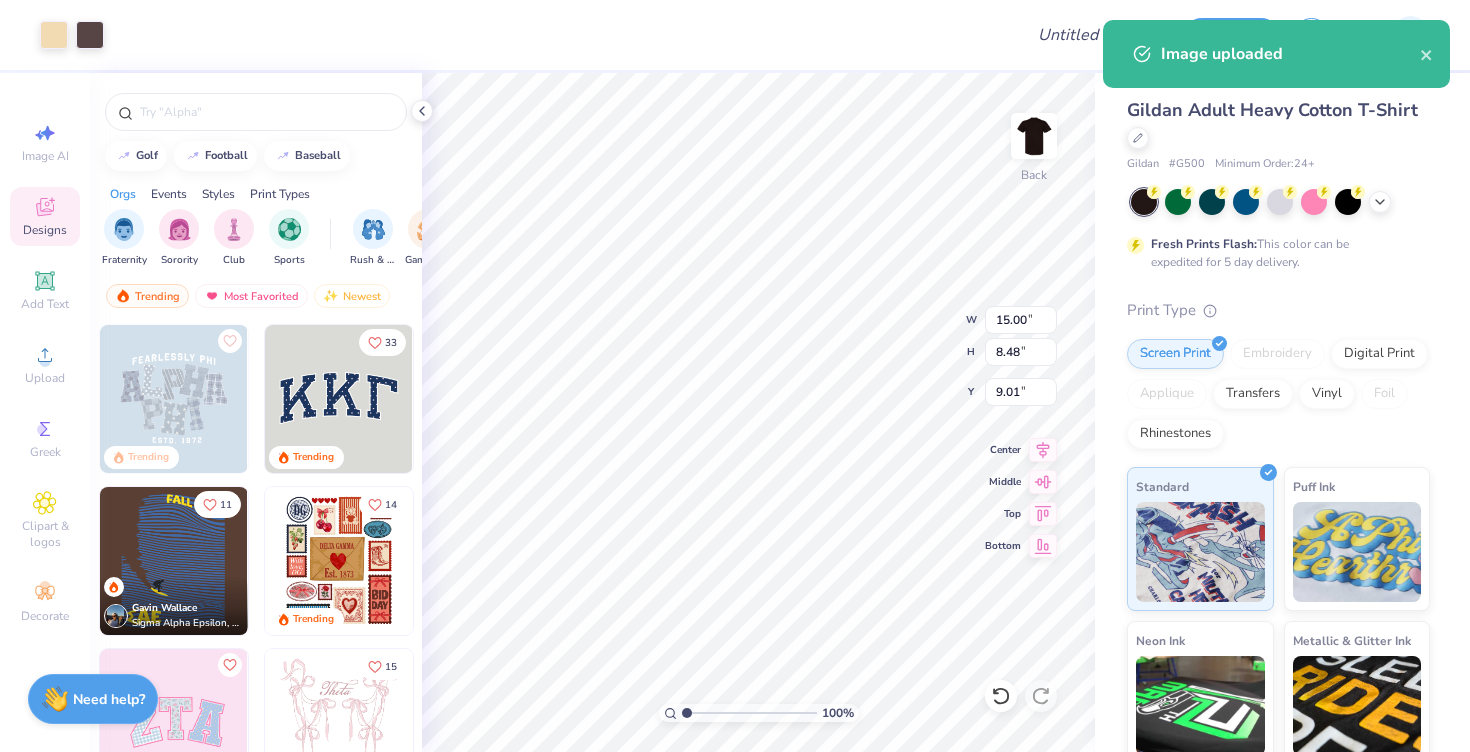 type on "5.01" 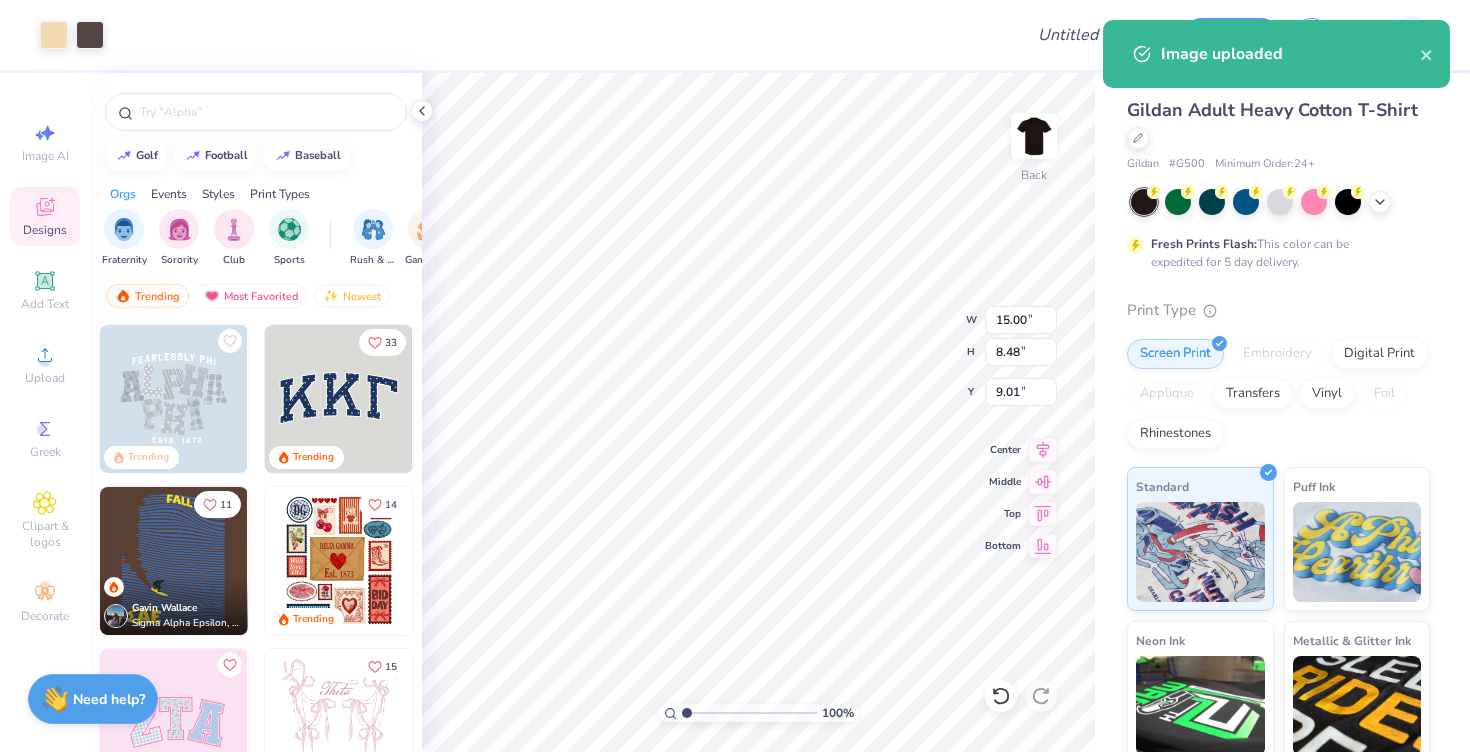 type on "2.84" 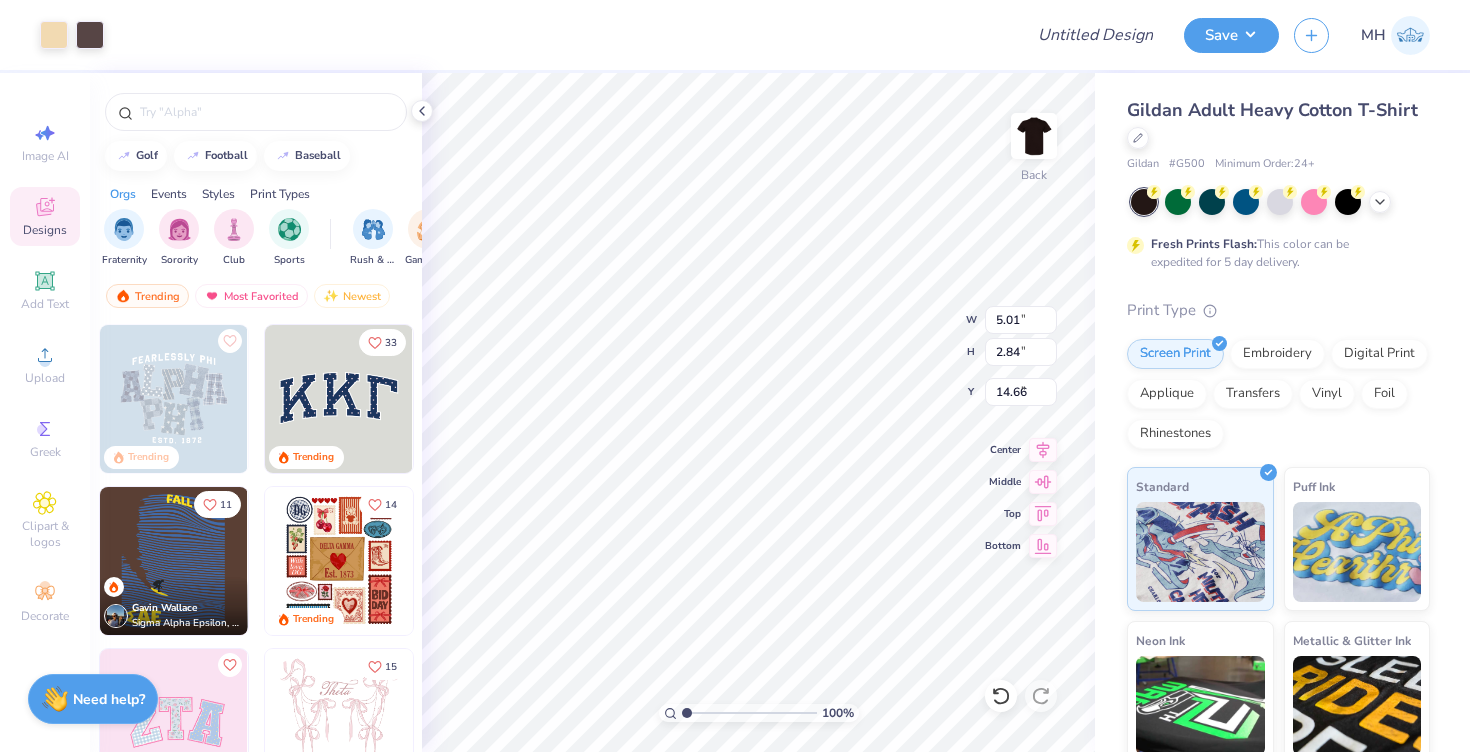 type on "3.00" 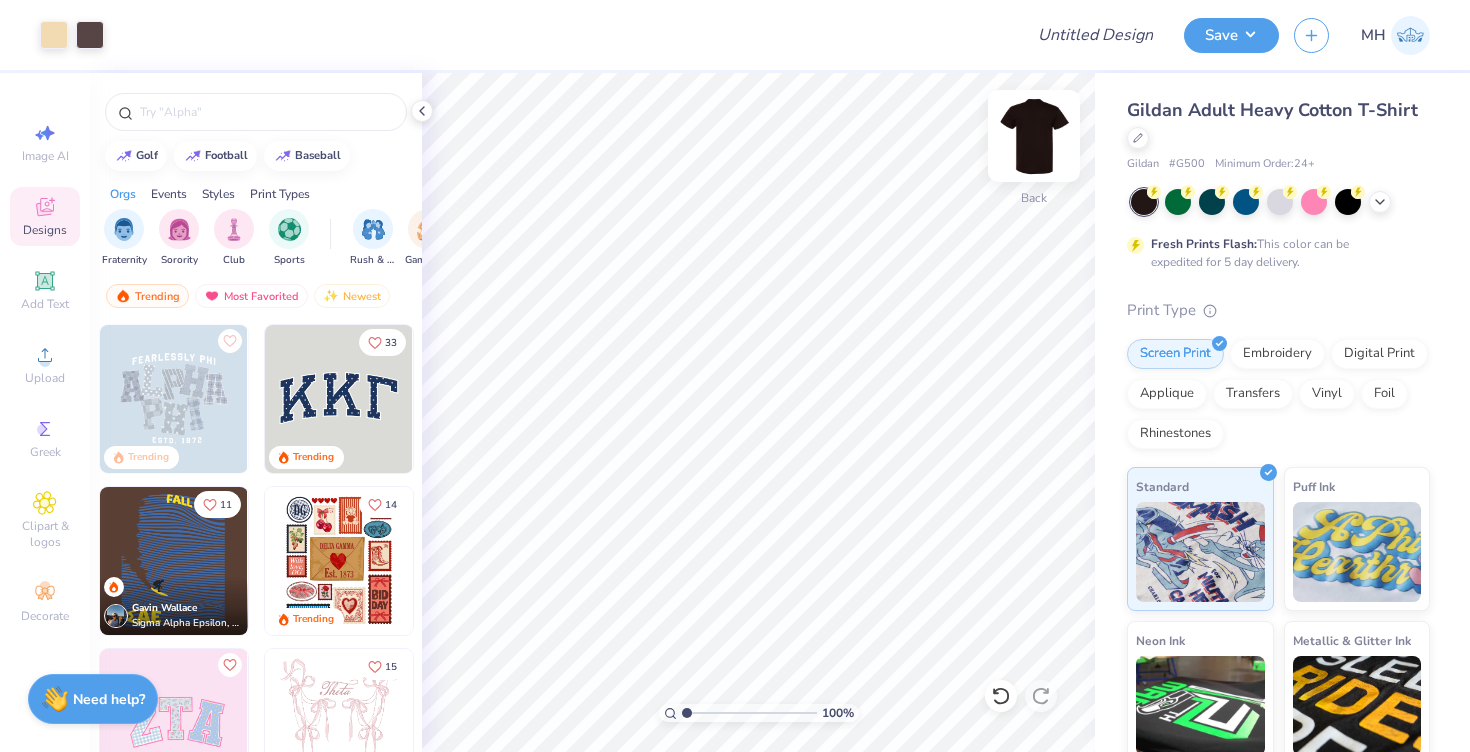 click at bounding box center [1034, 136] 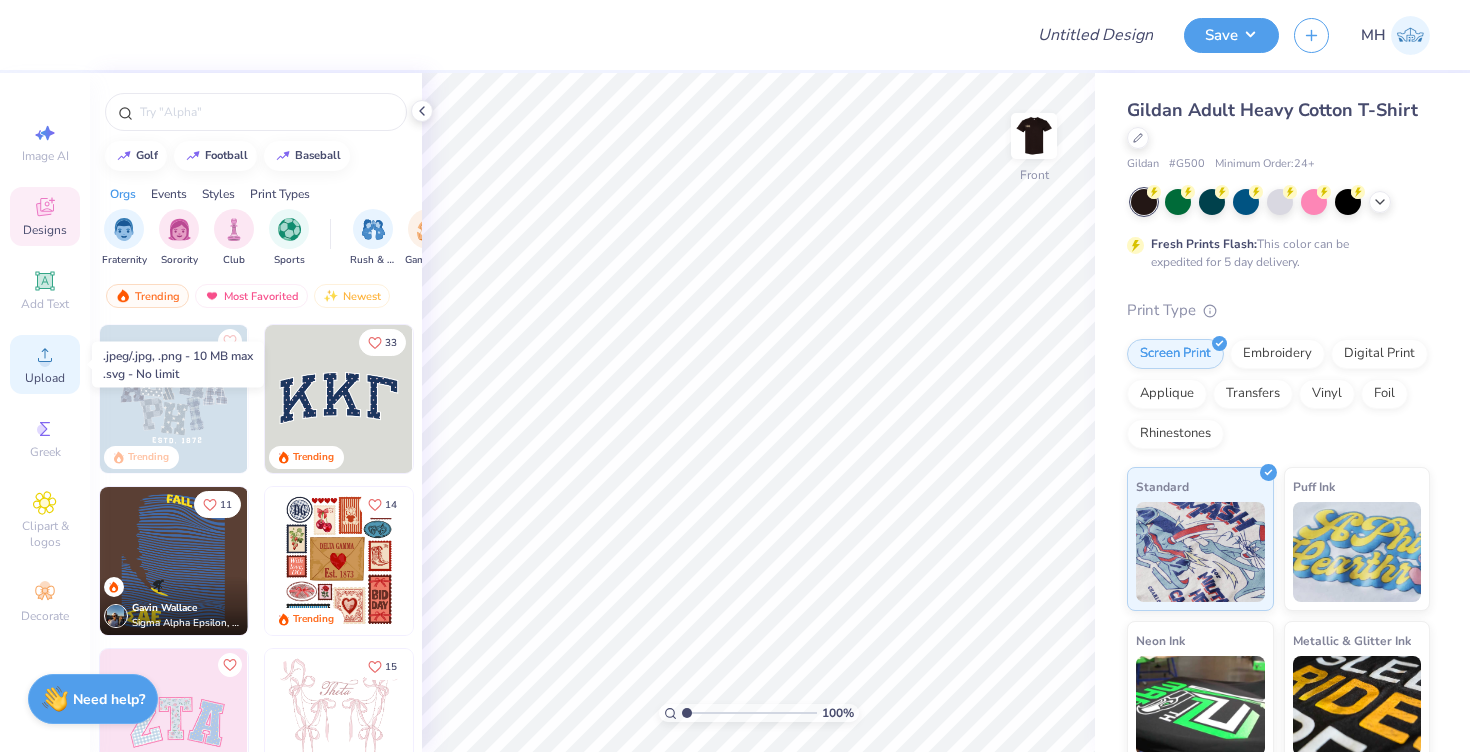 click on "Upload" at bounding box center [45, 364] 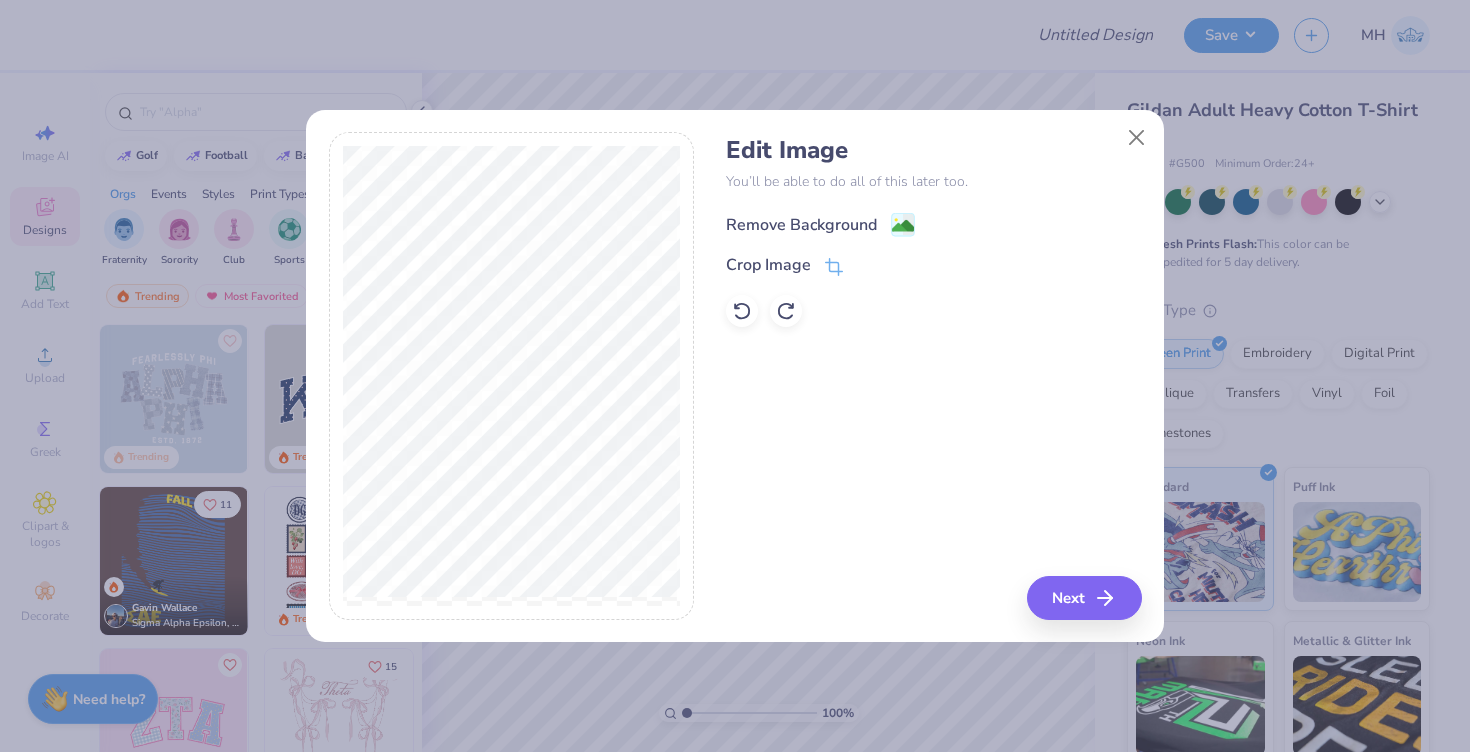 click 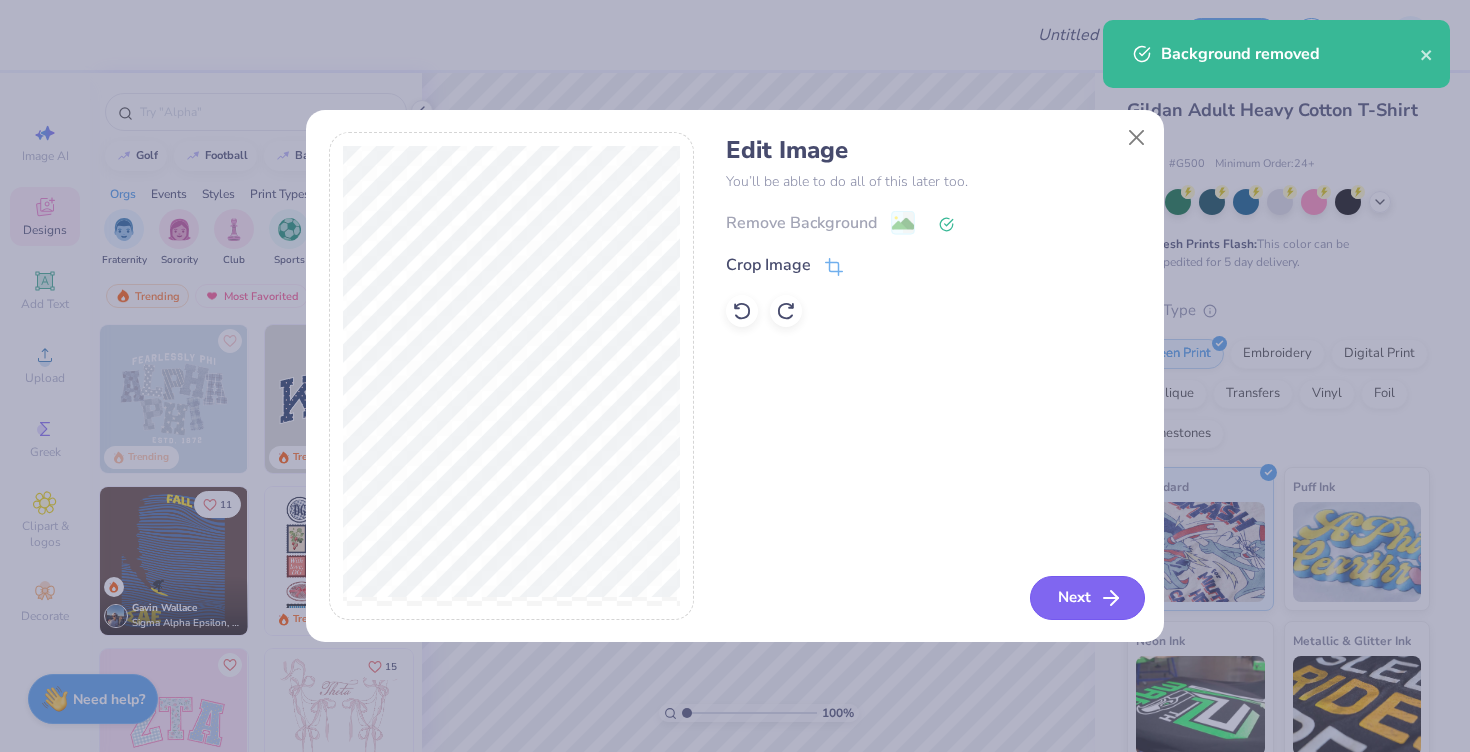 click on "Next" at bounding box center (1087, 598) 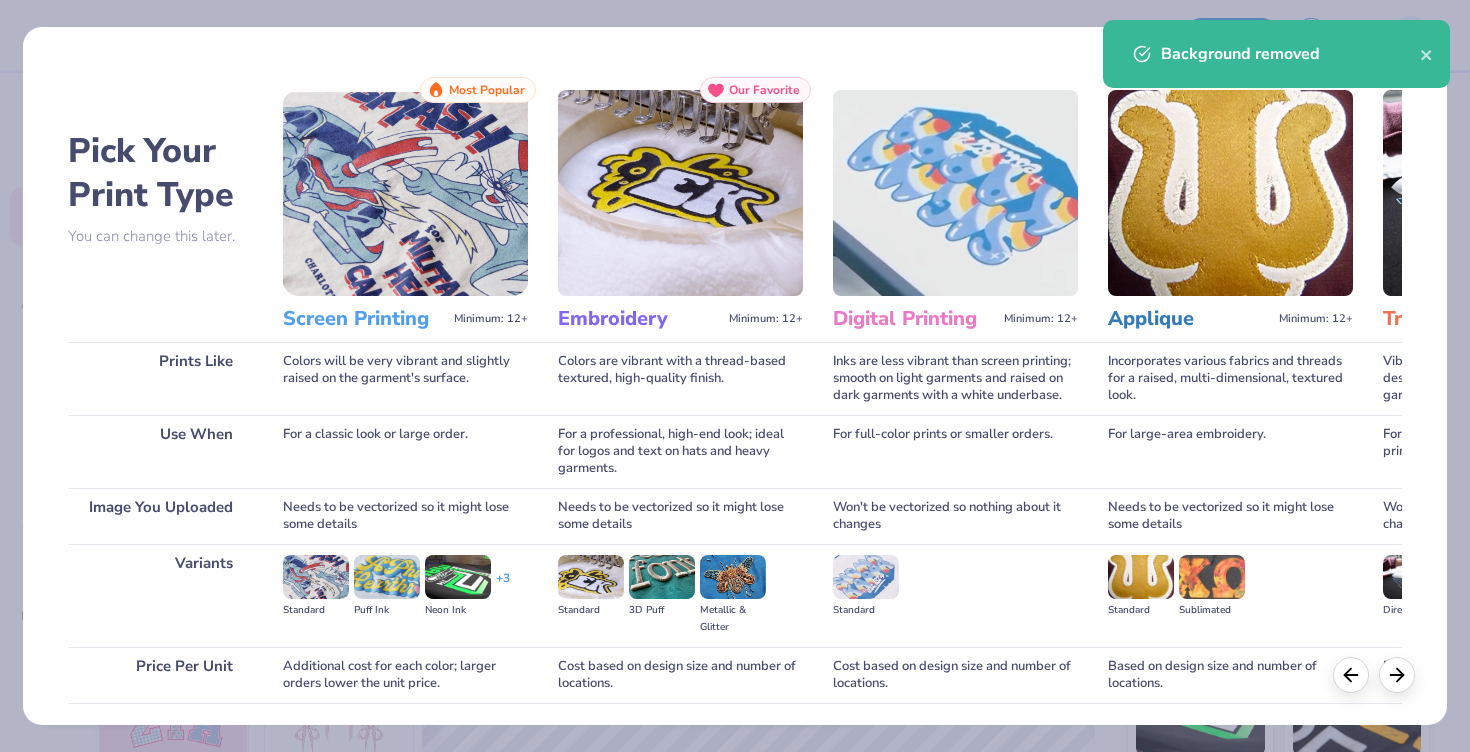 scroll, scrollTop: 145, scrollLeft: 0, axis: vertical 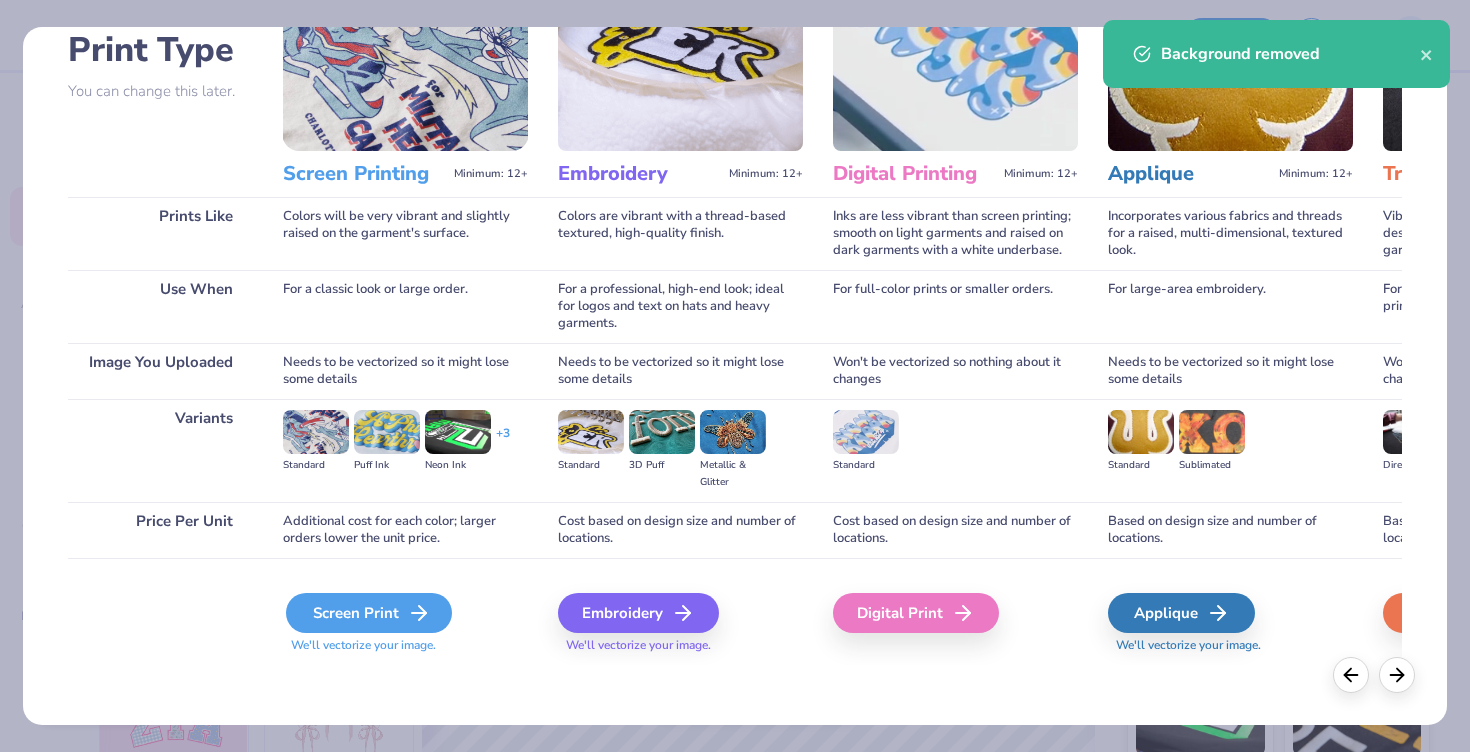 click on "Screen Print" at bounding box center [369, 613] 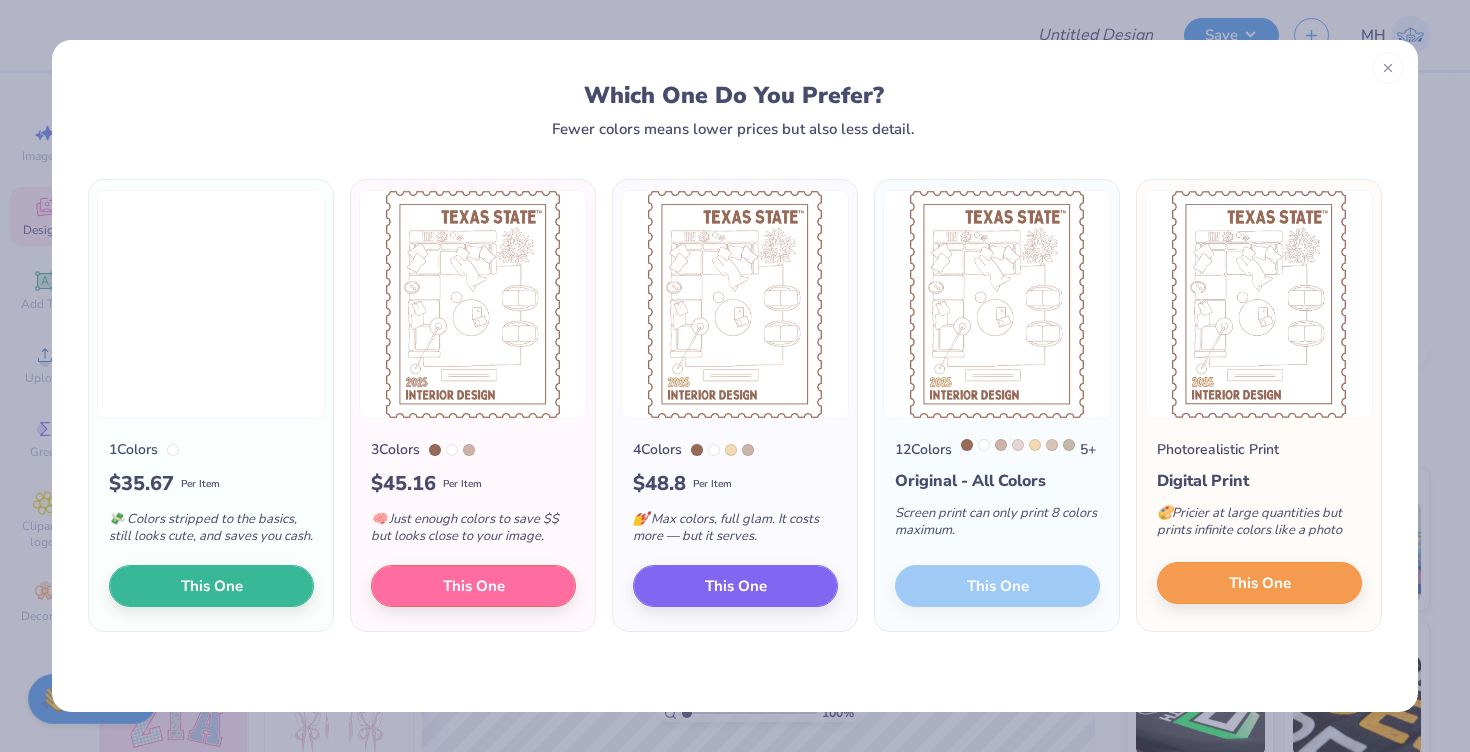 click on "Photorealistic Print Digital Print 🎨  Pricier at large quantities but prints infinite colors like a photo This One" at bounding box center (1259, 525) 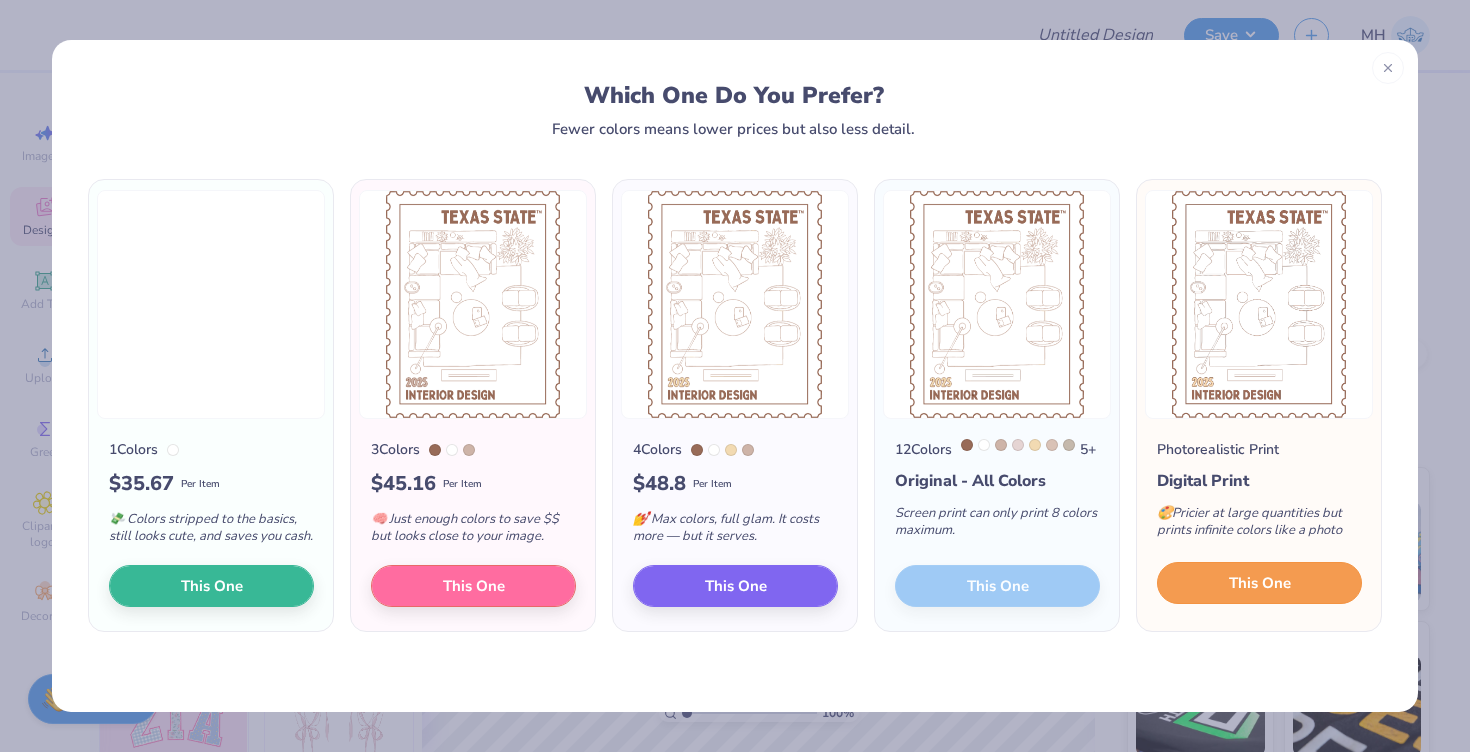 click on "This One" at bounding box center [1259, 583] 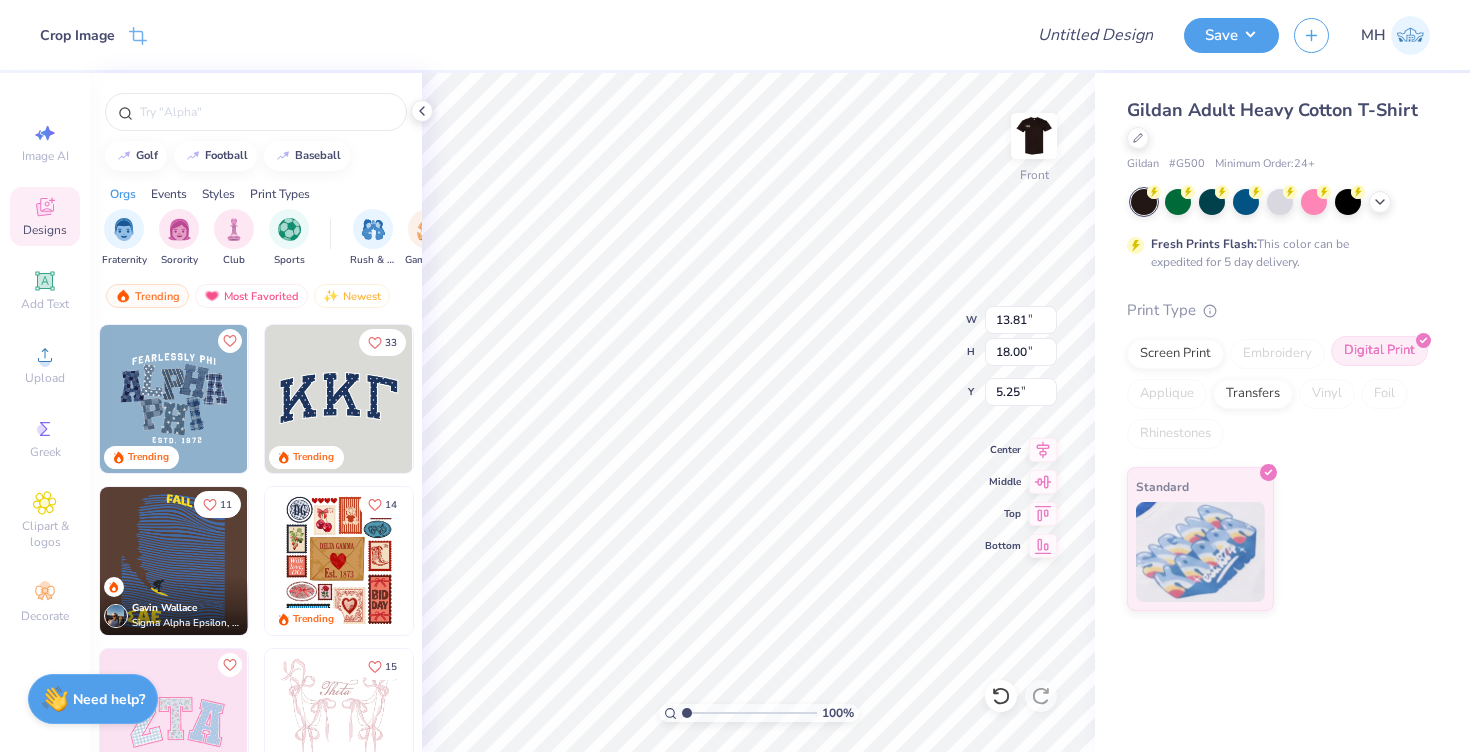 click on "Digital Print" at bounding box center (1379, 351) 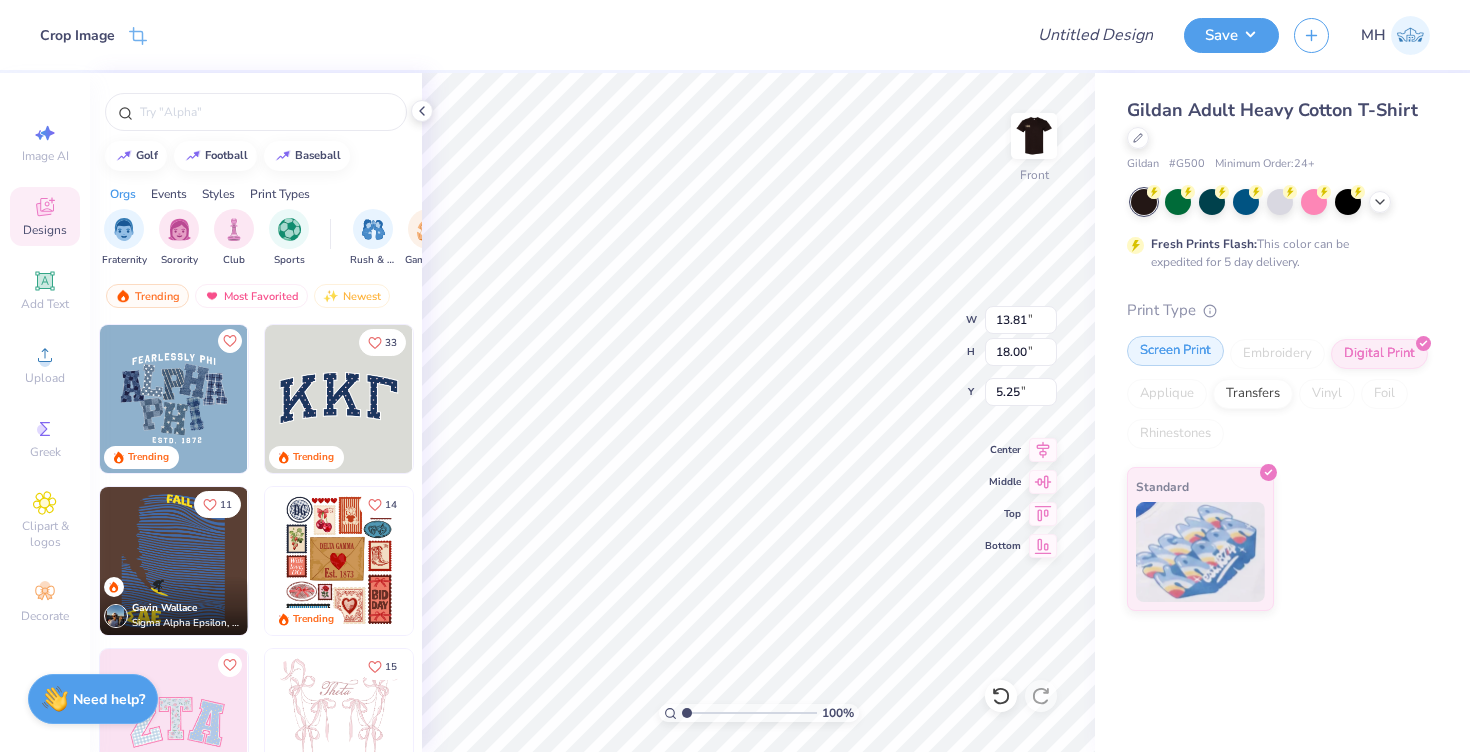 click on "Screen Print" at bounding box center (1175, 351) 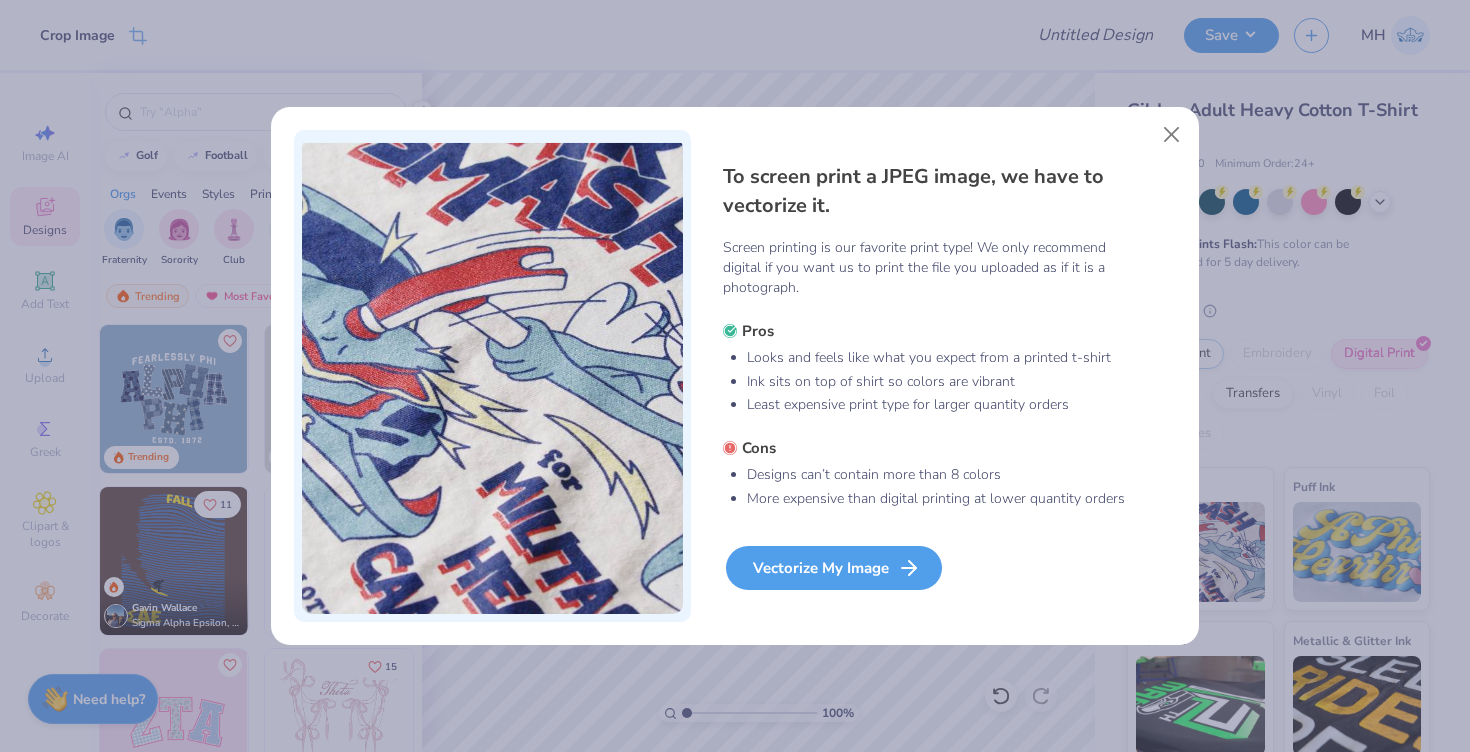 click on "Vectorize My Image" at bounding box center (834, 568) 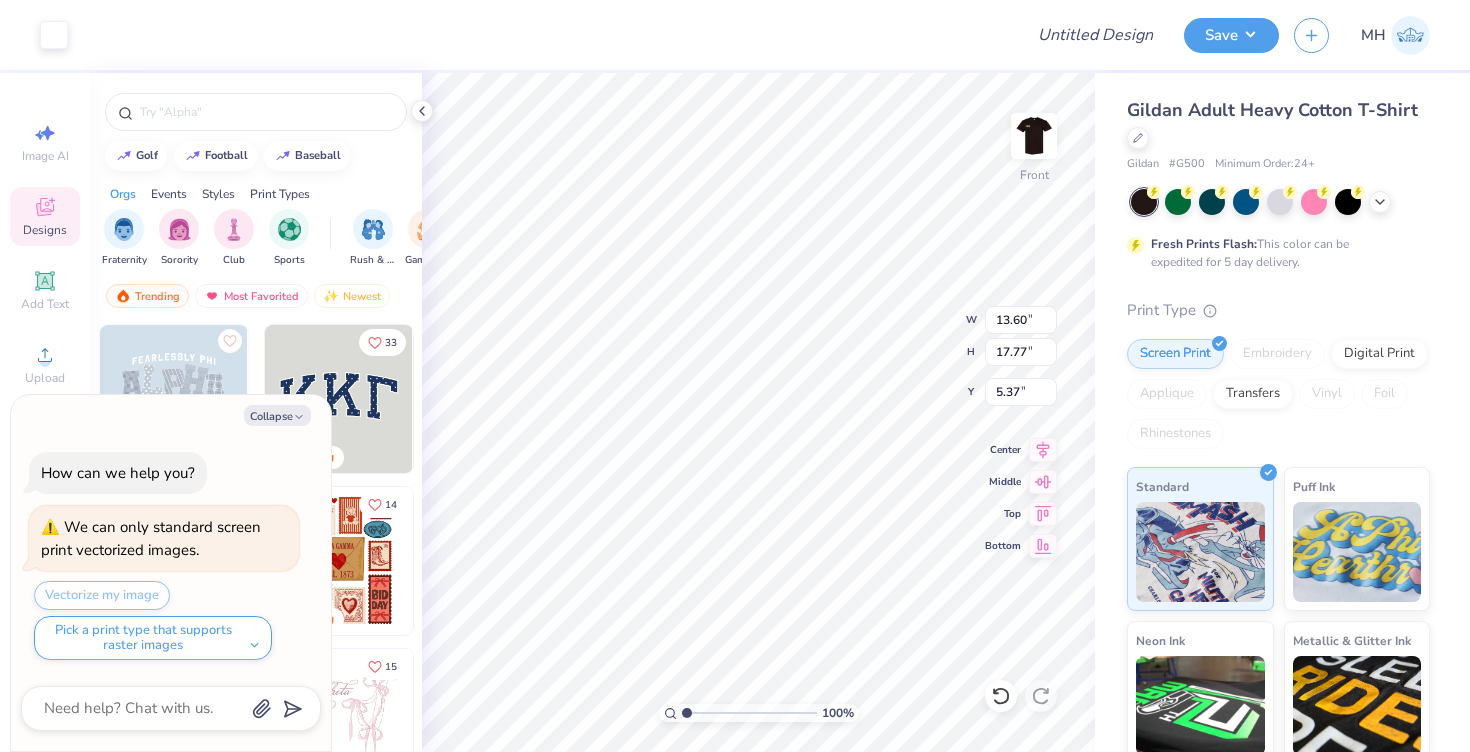 type on "x" 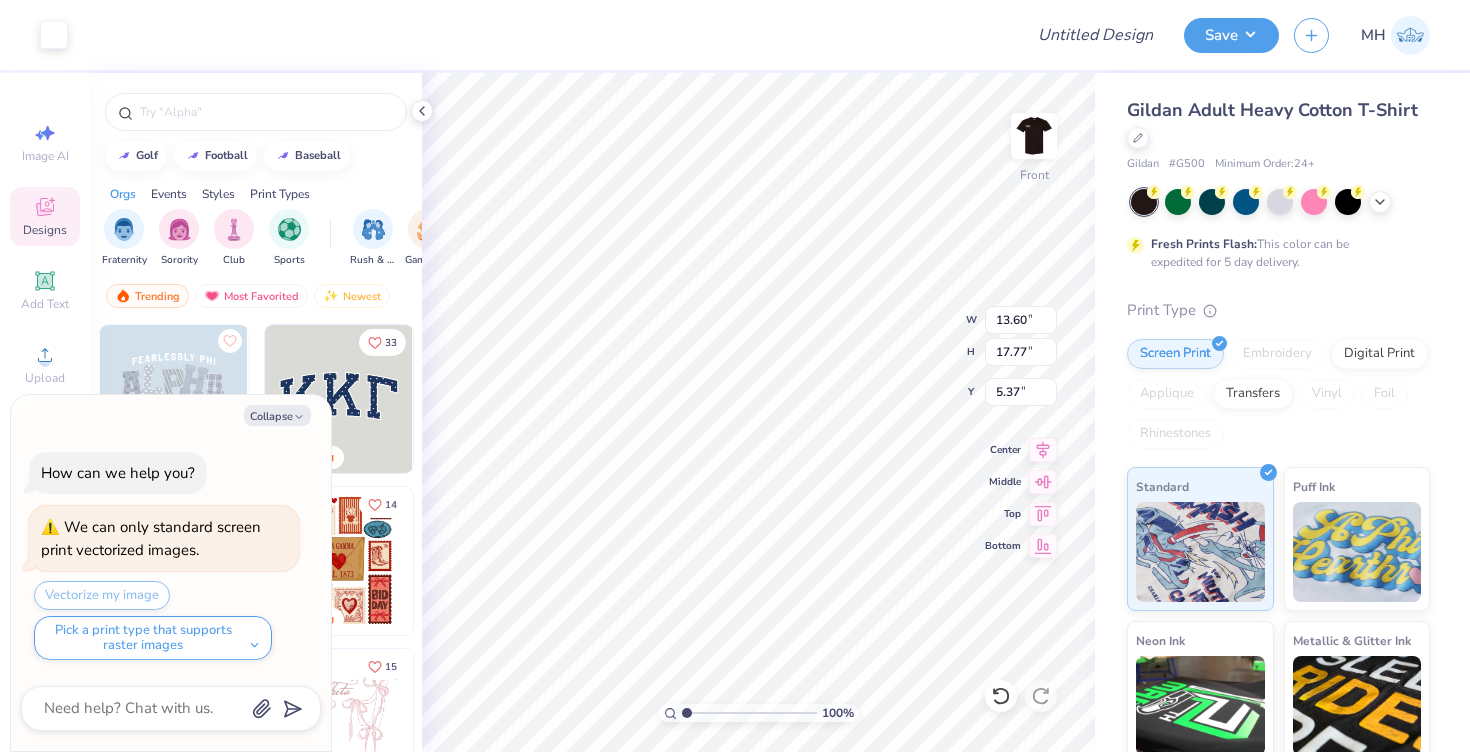 type on "11.69" 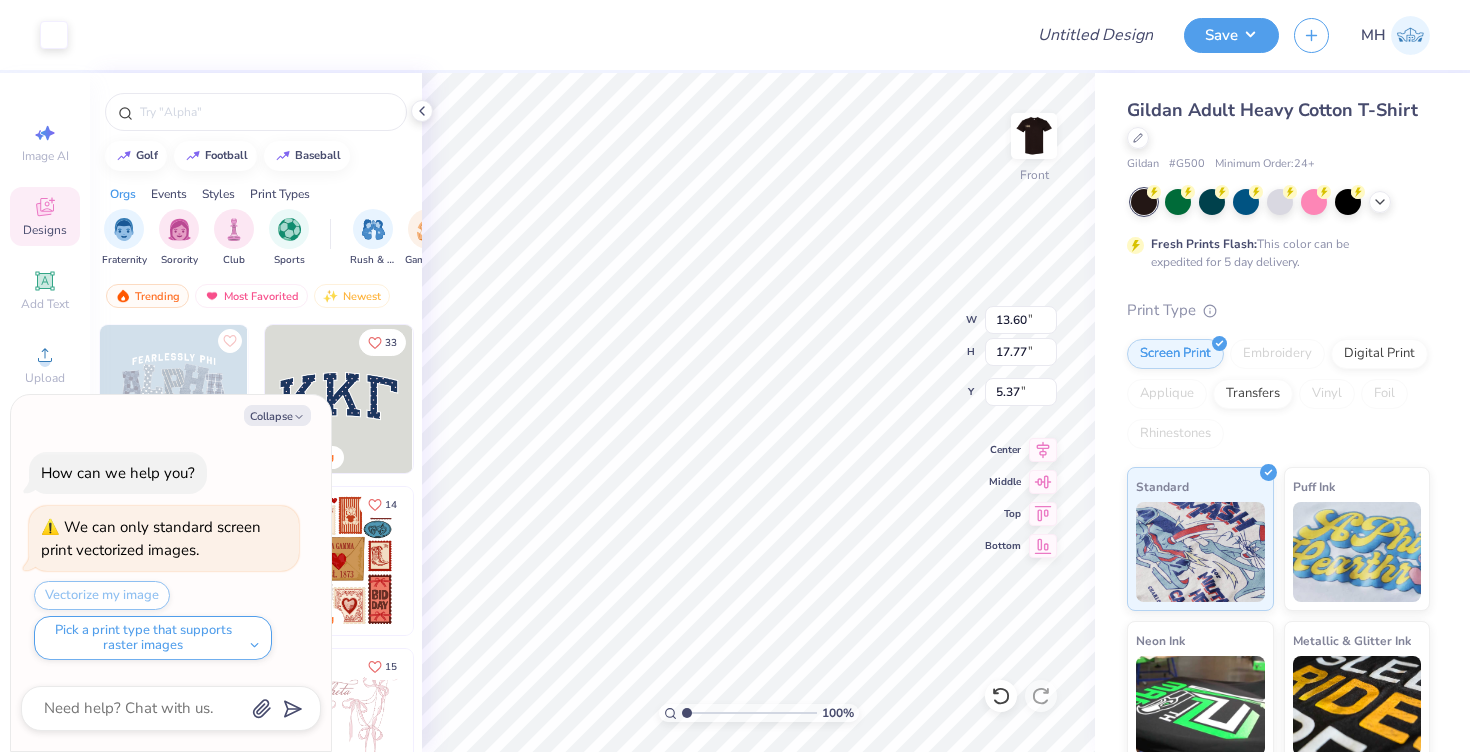 type on "15.27" 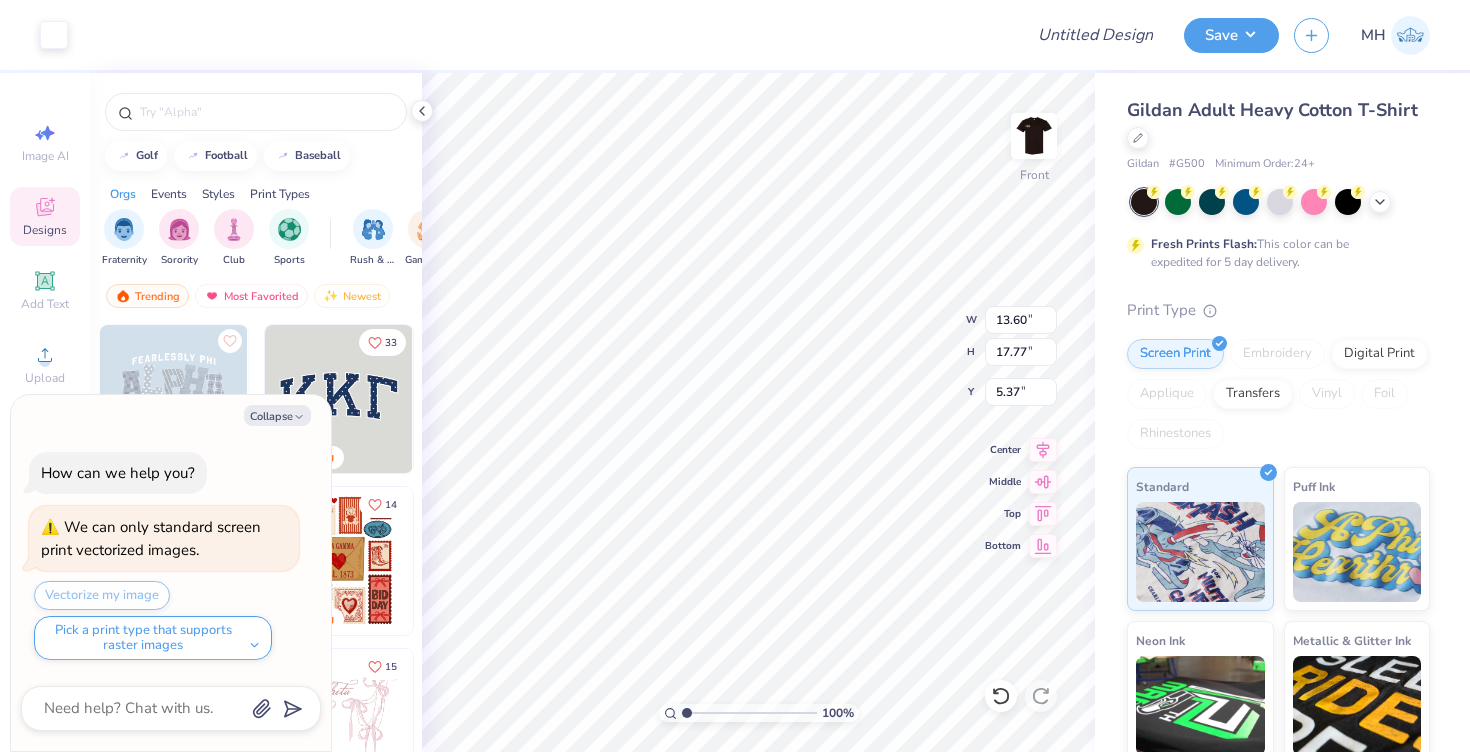 type on "7.86" 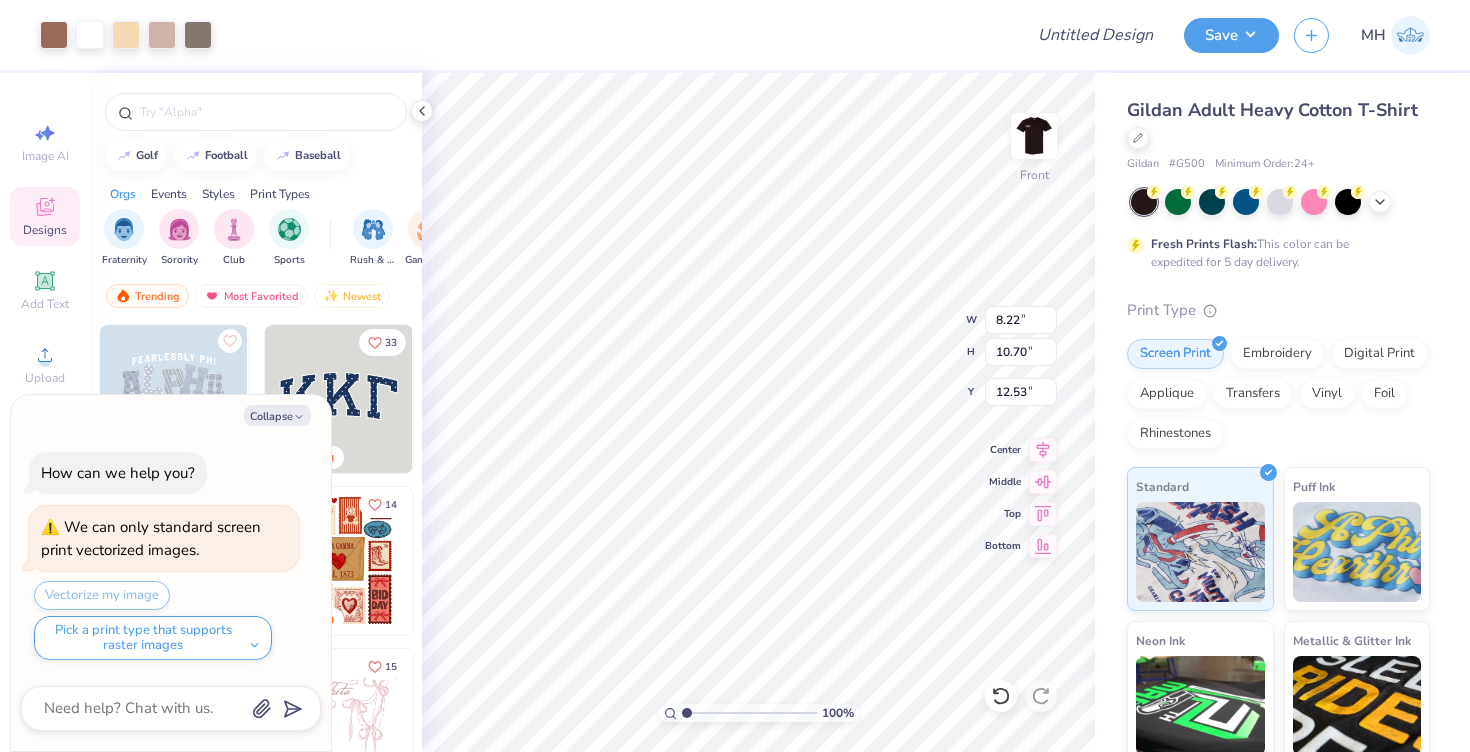 type on "x" 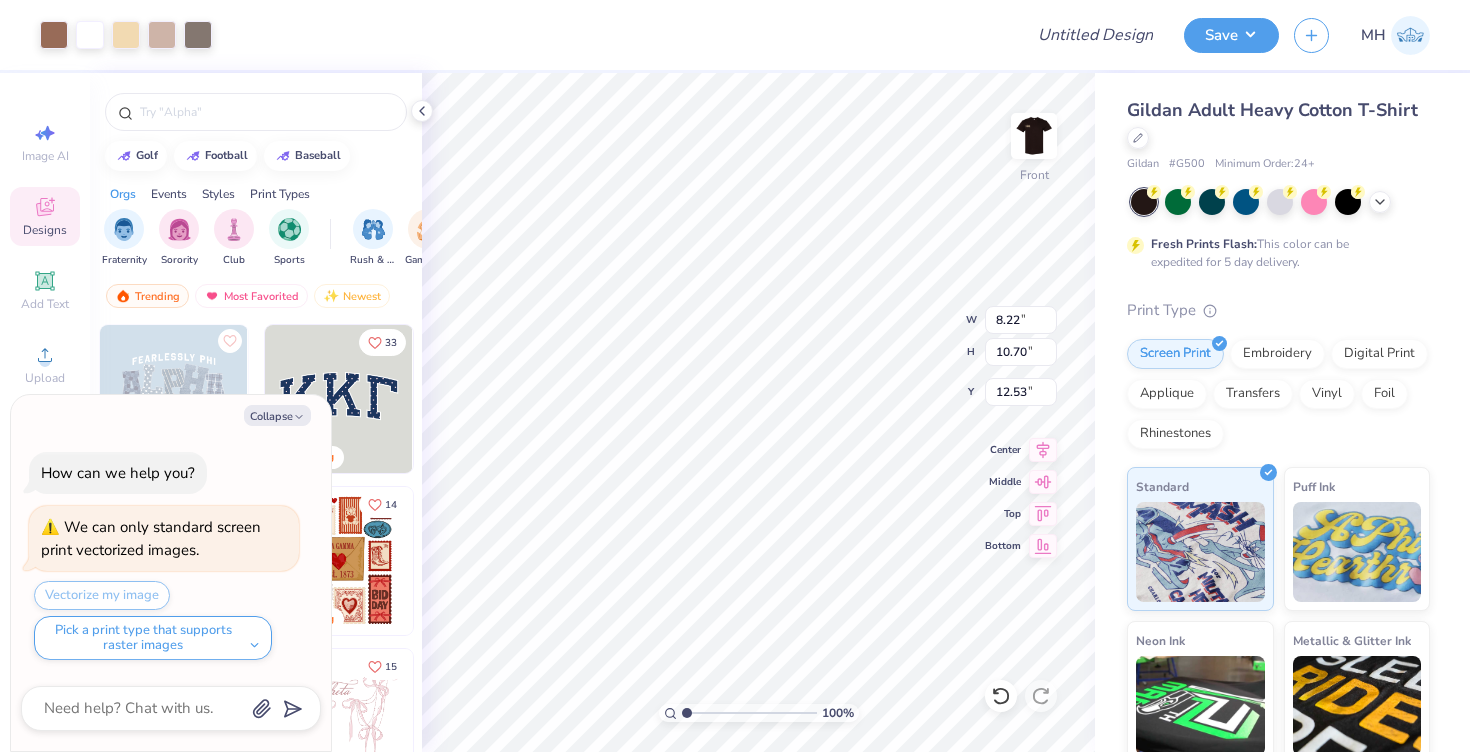 type on "8.22" 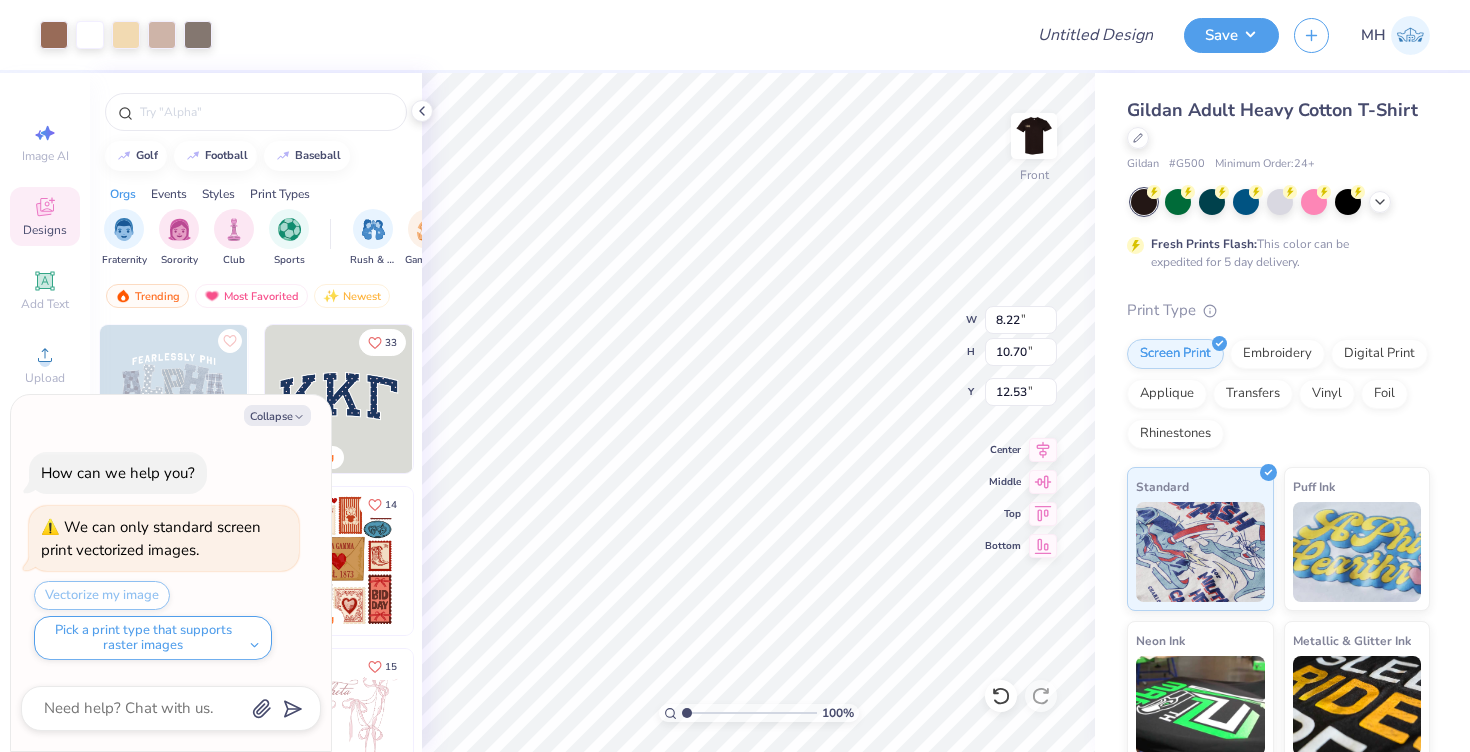 type on "10.70" 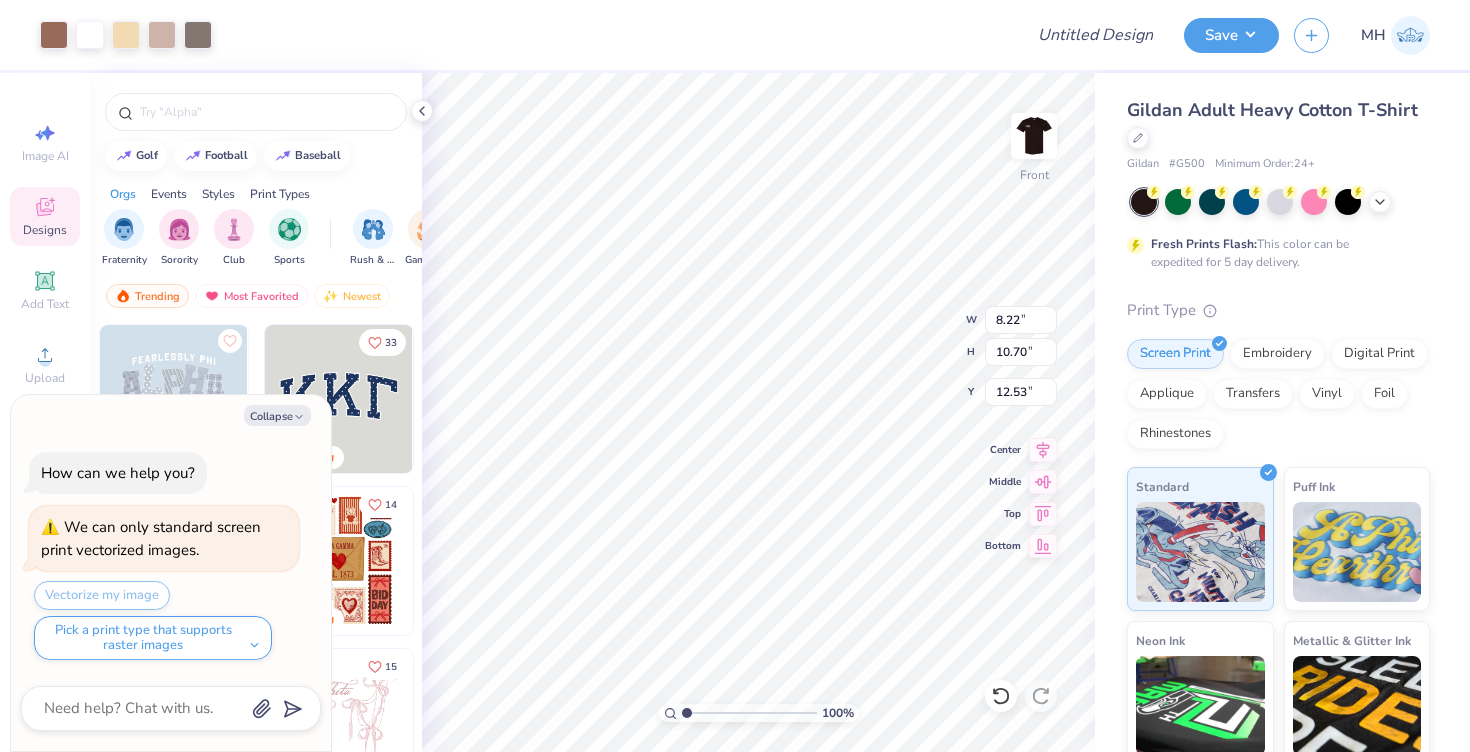 type on "12.53" 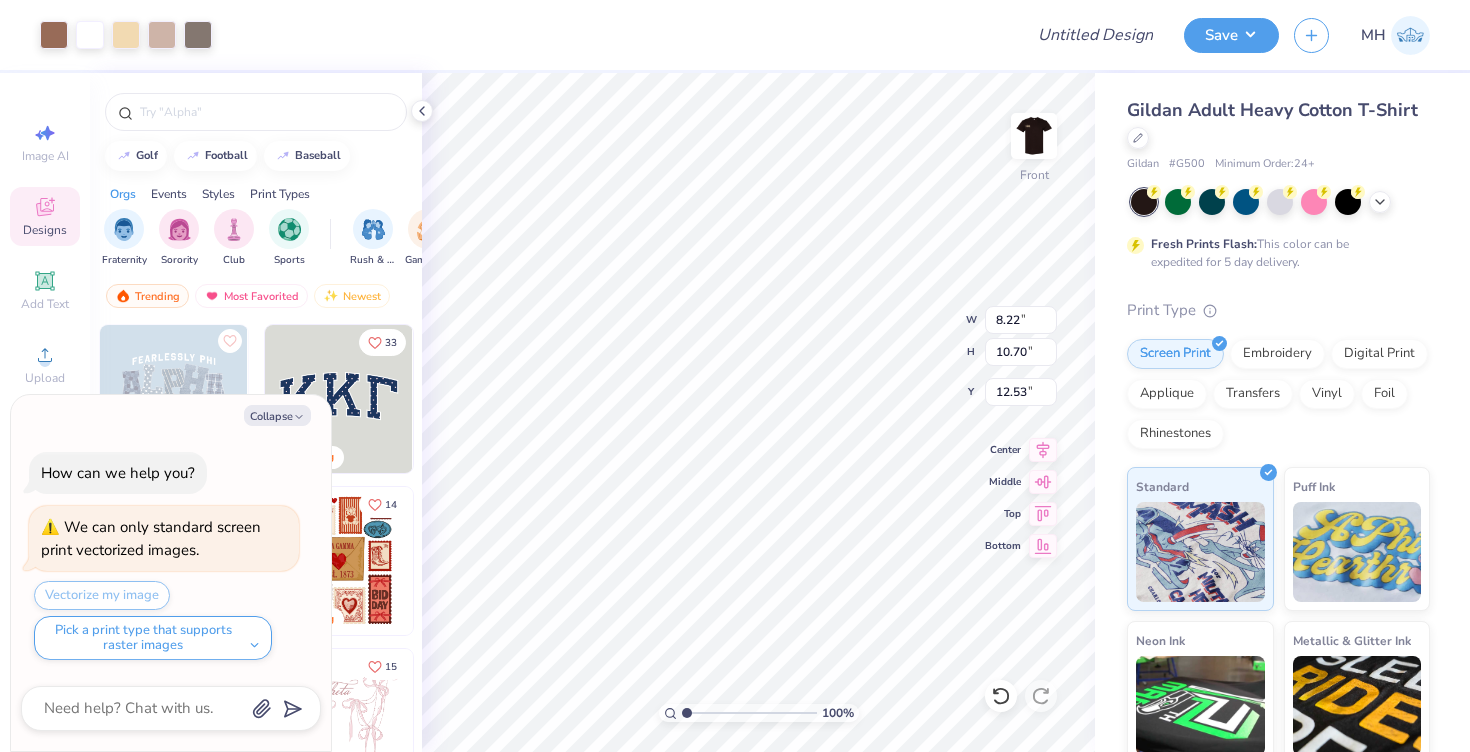 type on "x" 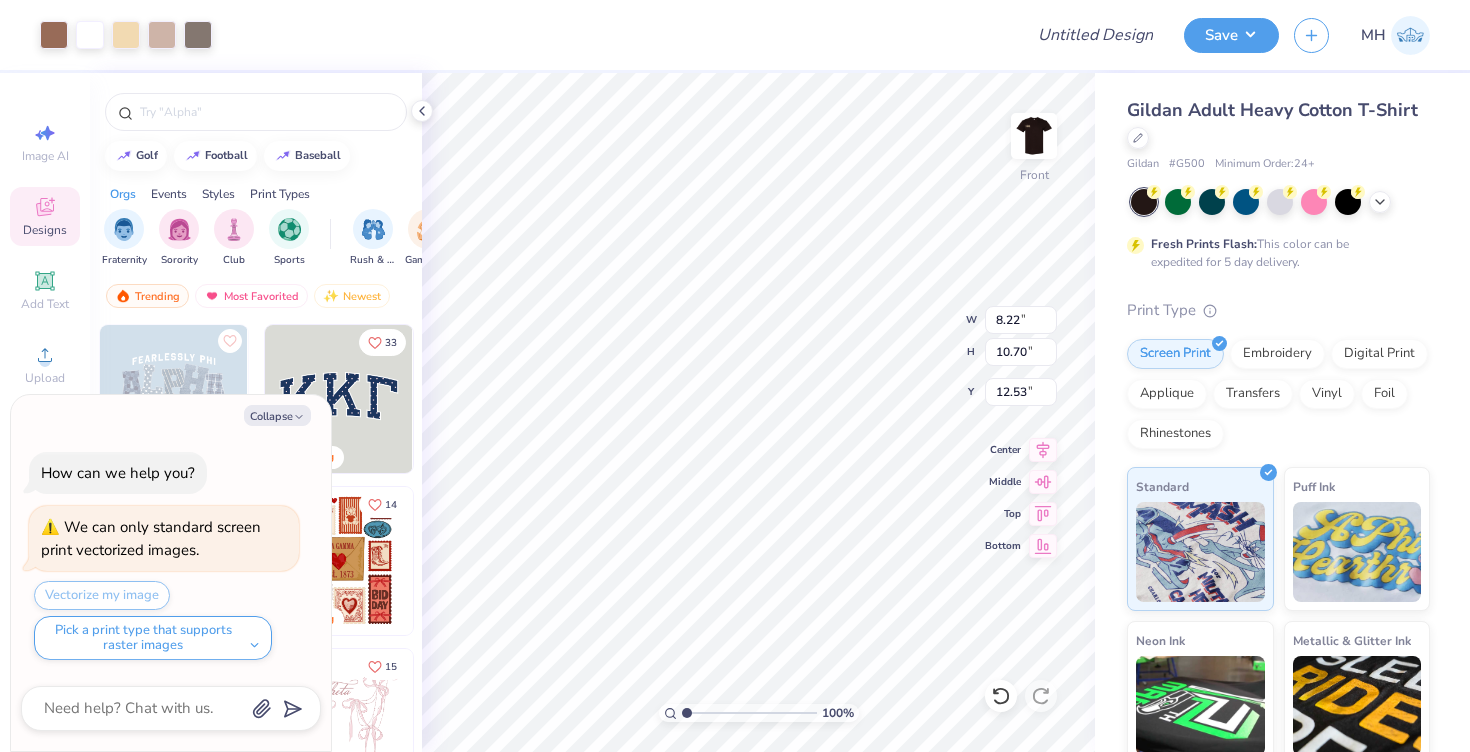 type on "6.15" 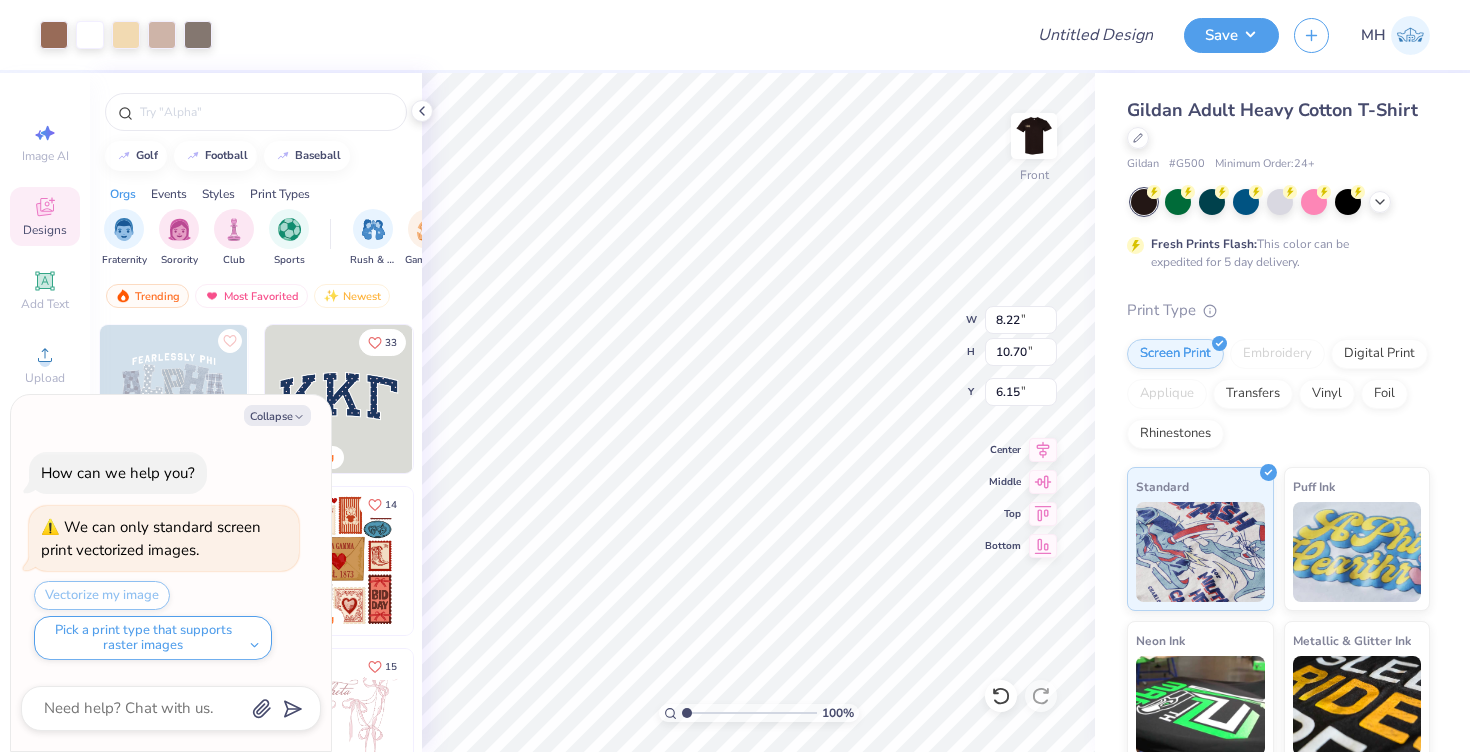 type on "x" 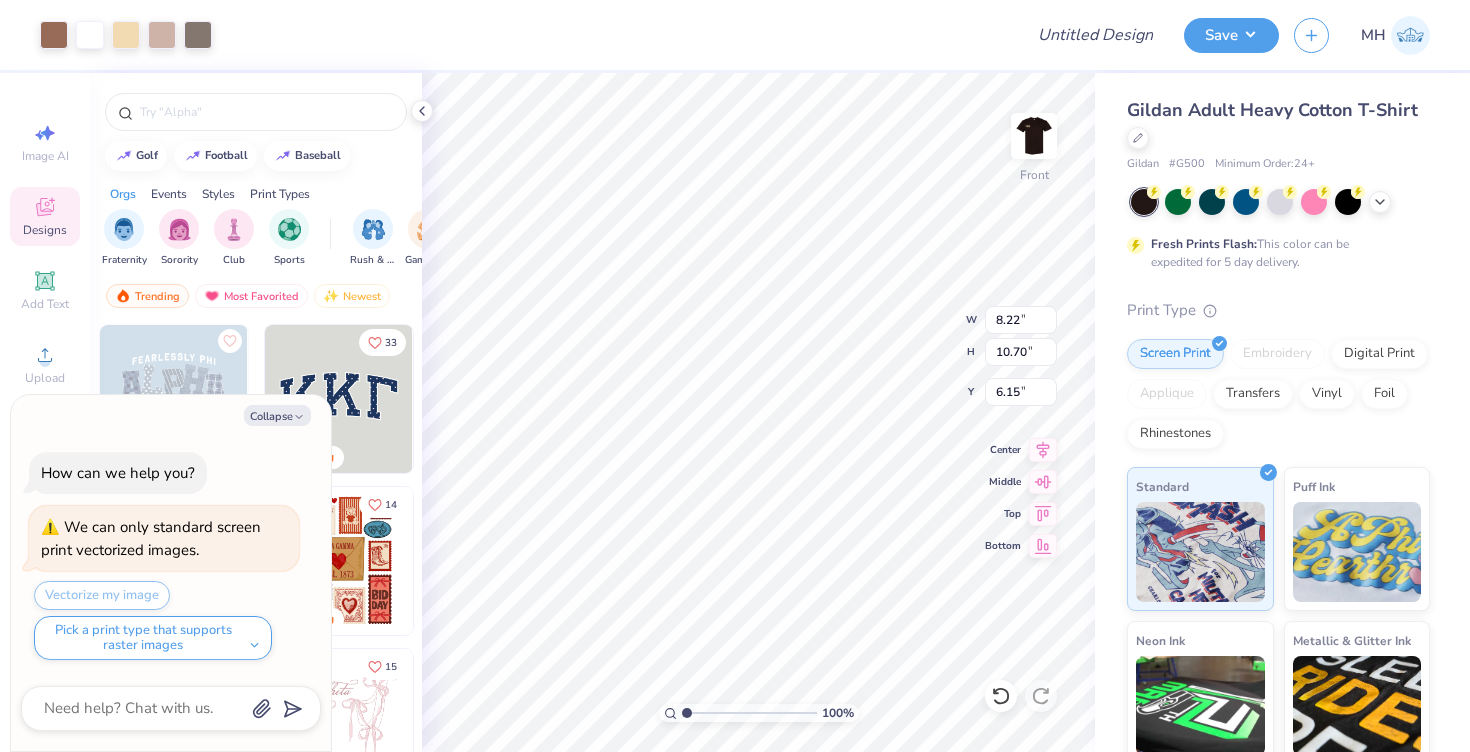 type on "11.07" 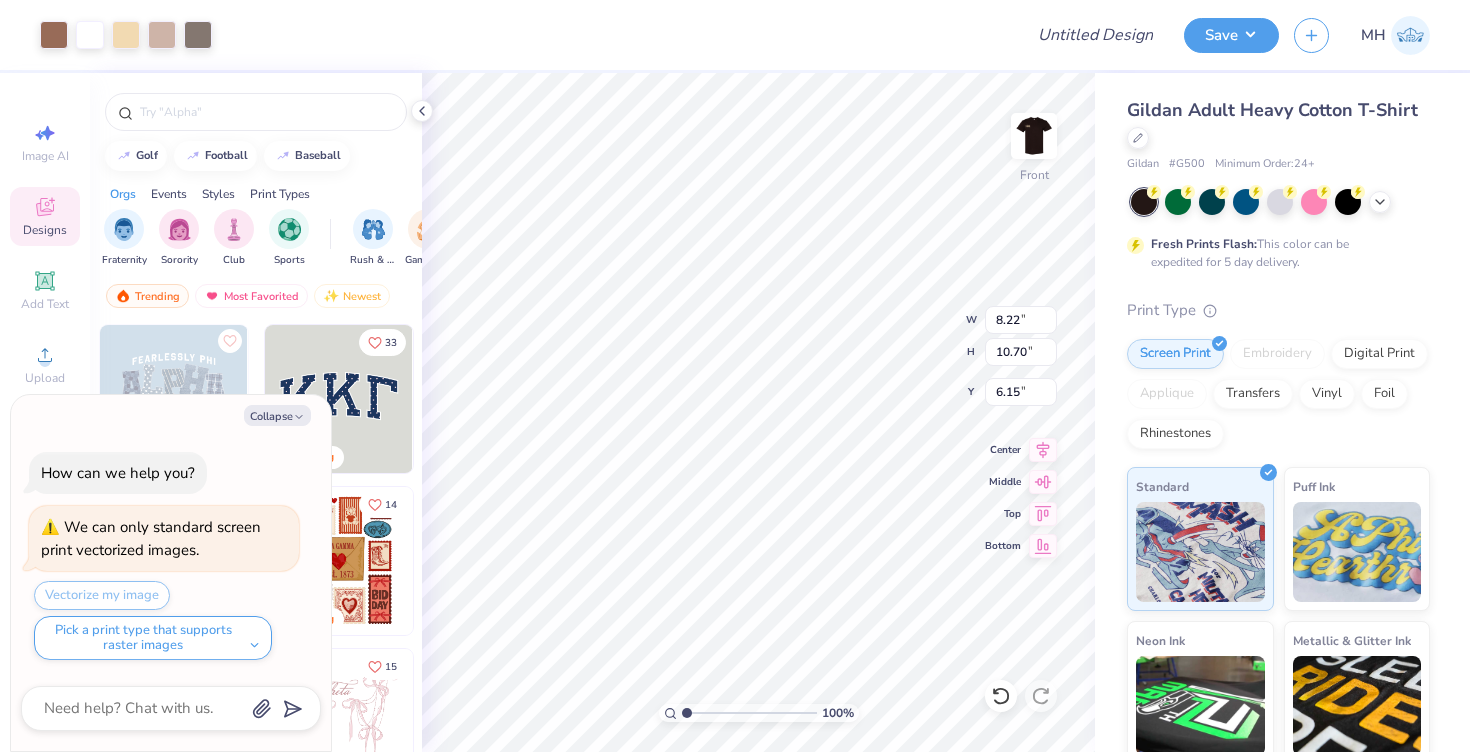type on "14.41" 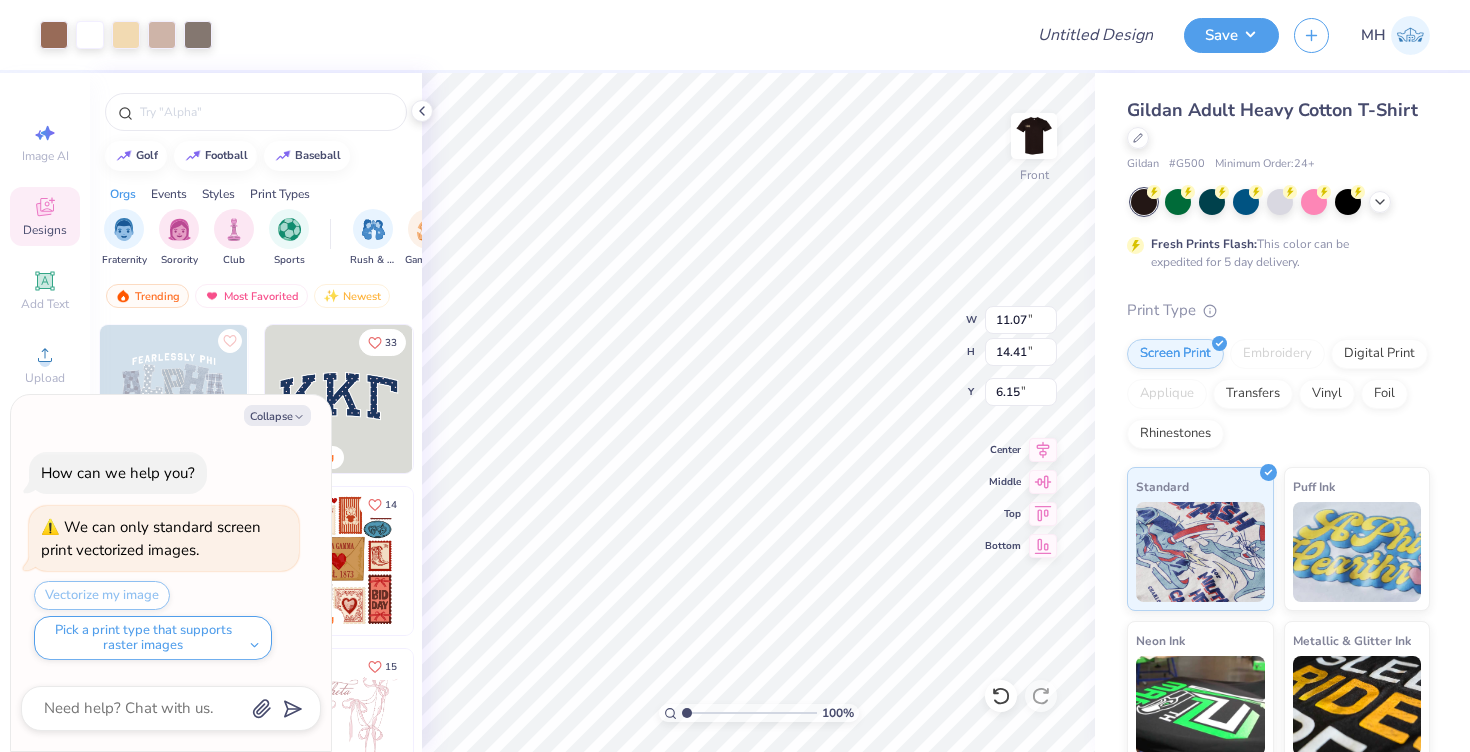 type on "x" 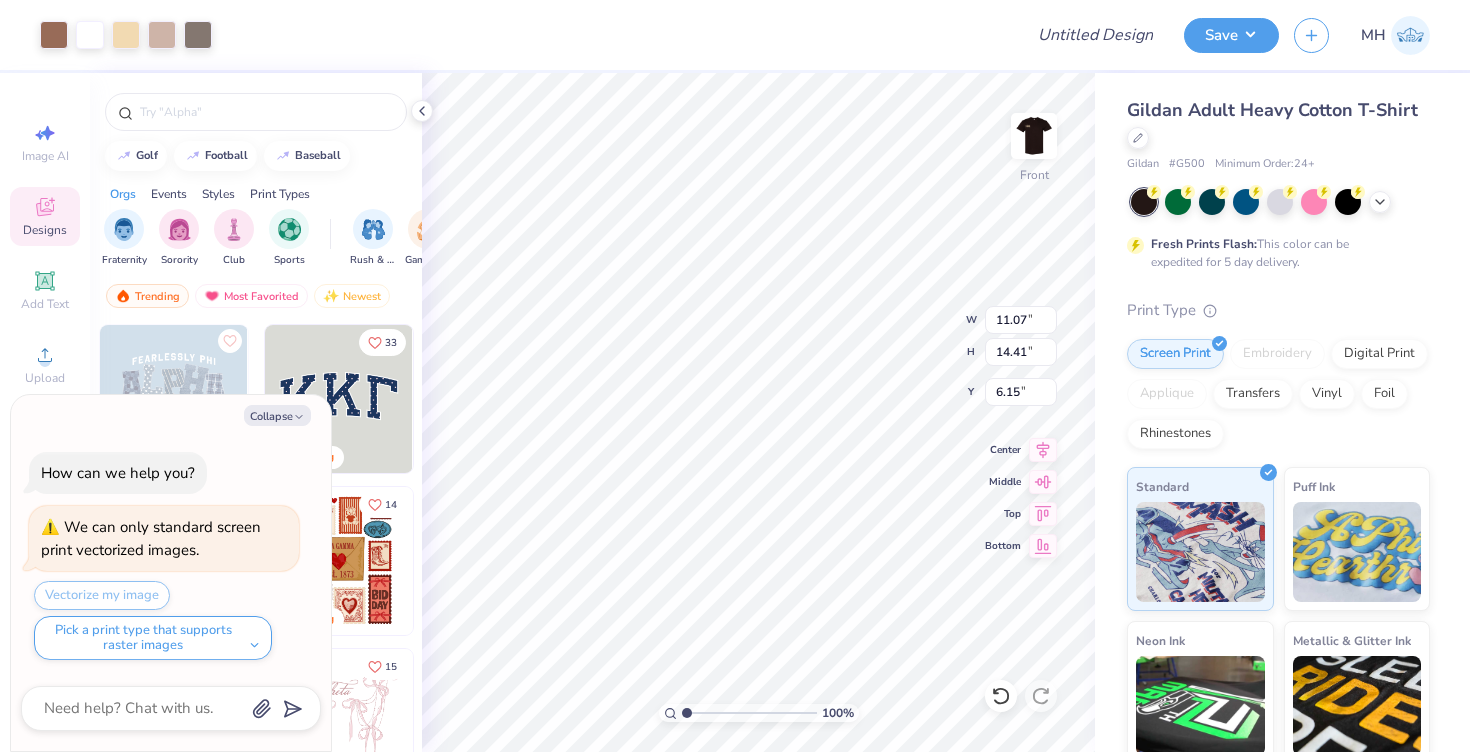type on "4.92" 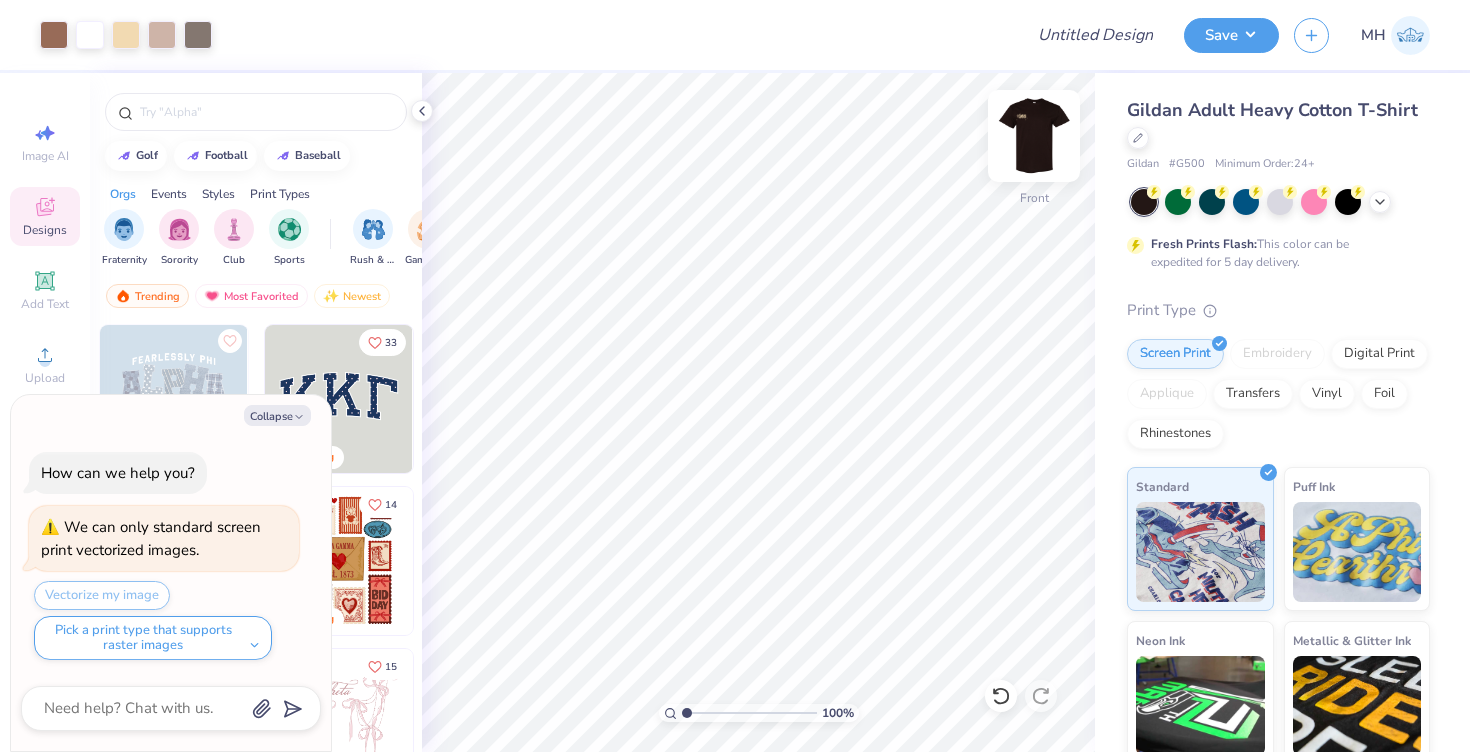 click at bounding box center (1034, 136) 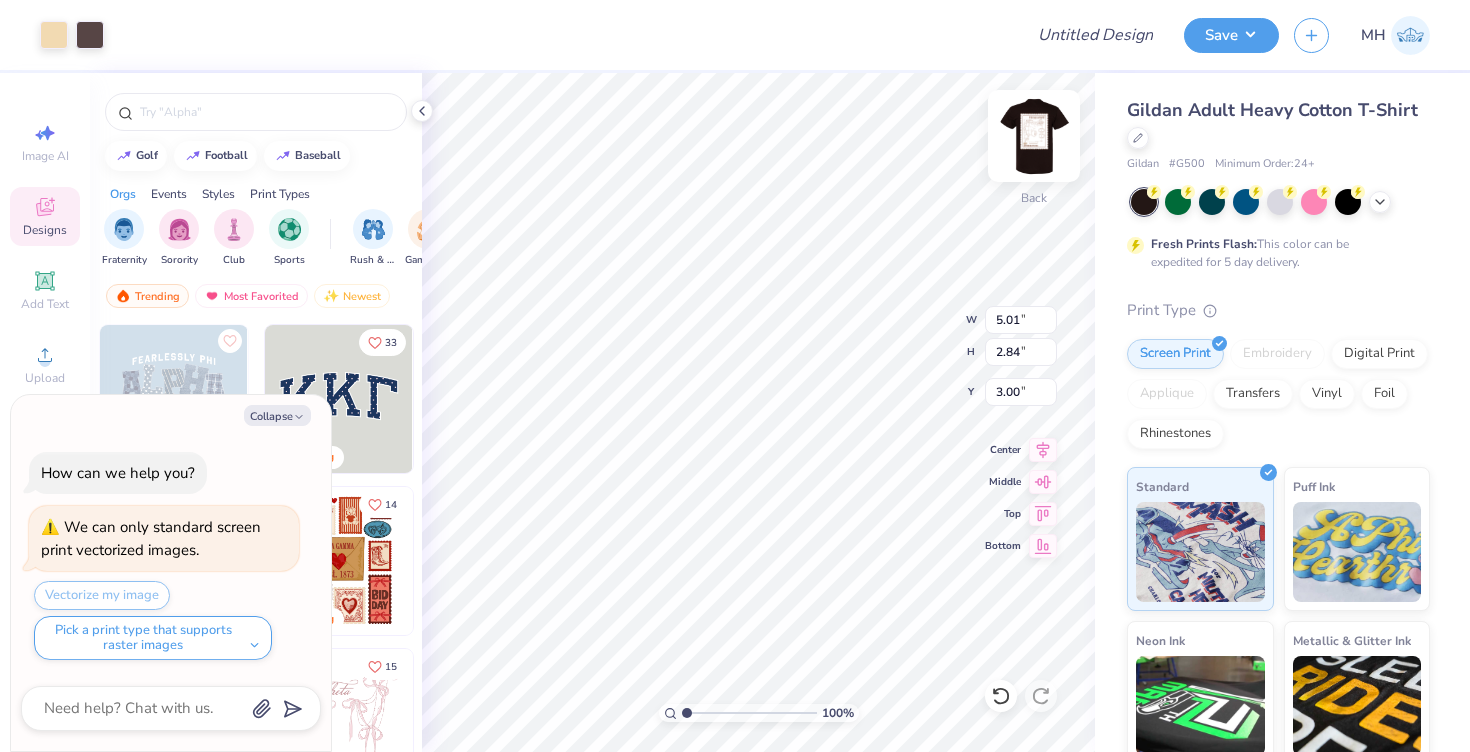 type on "x" 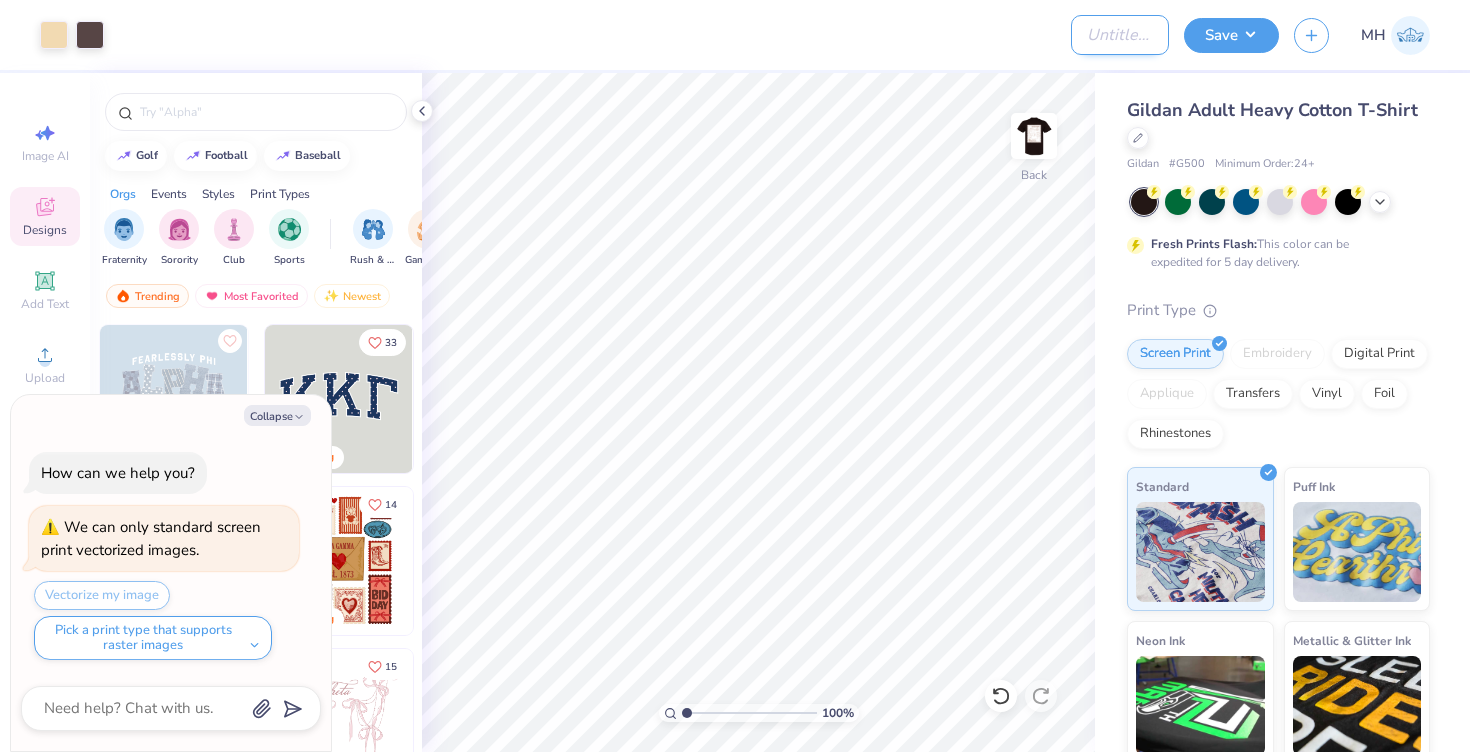 click on "Design Title" at bounding box center (1120, 35) 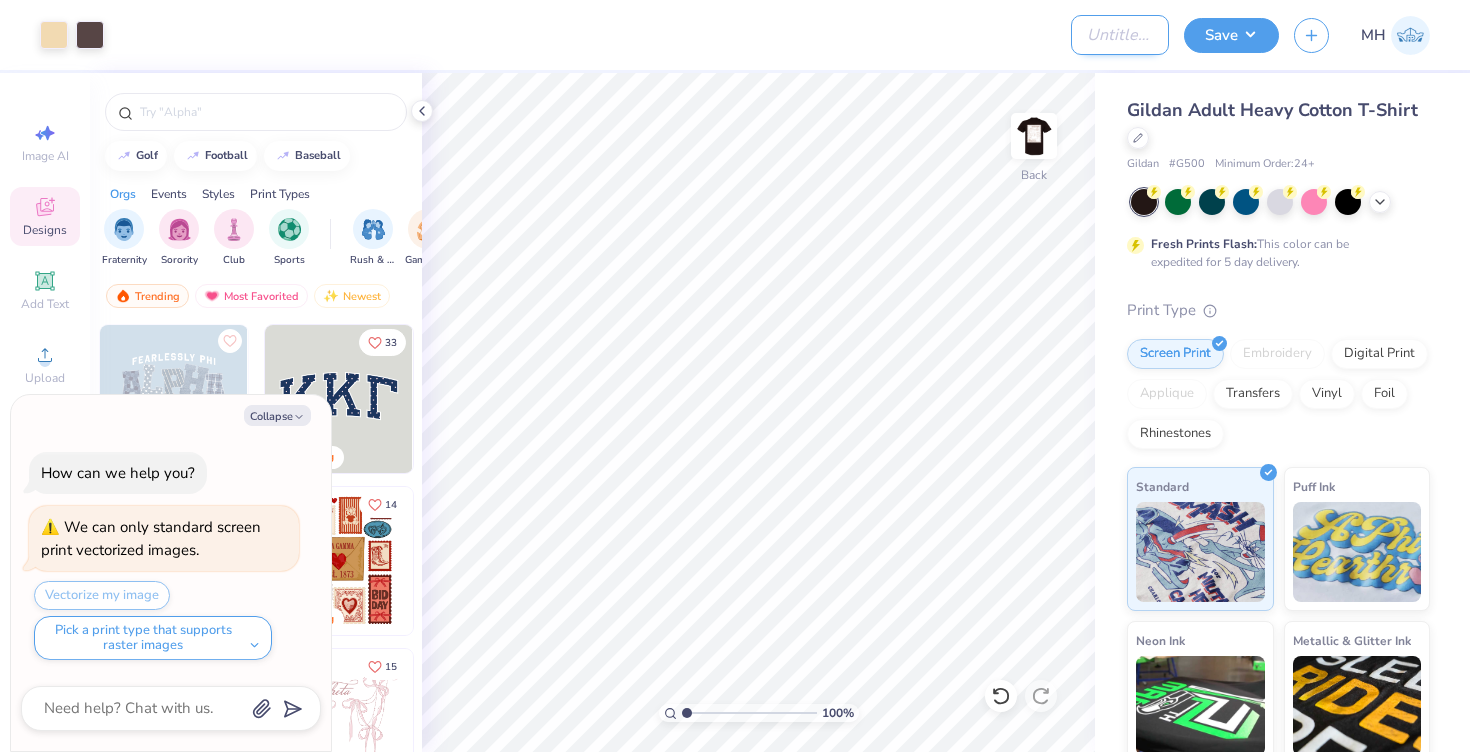 type on "T" 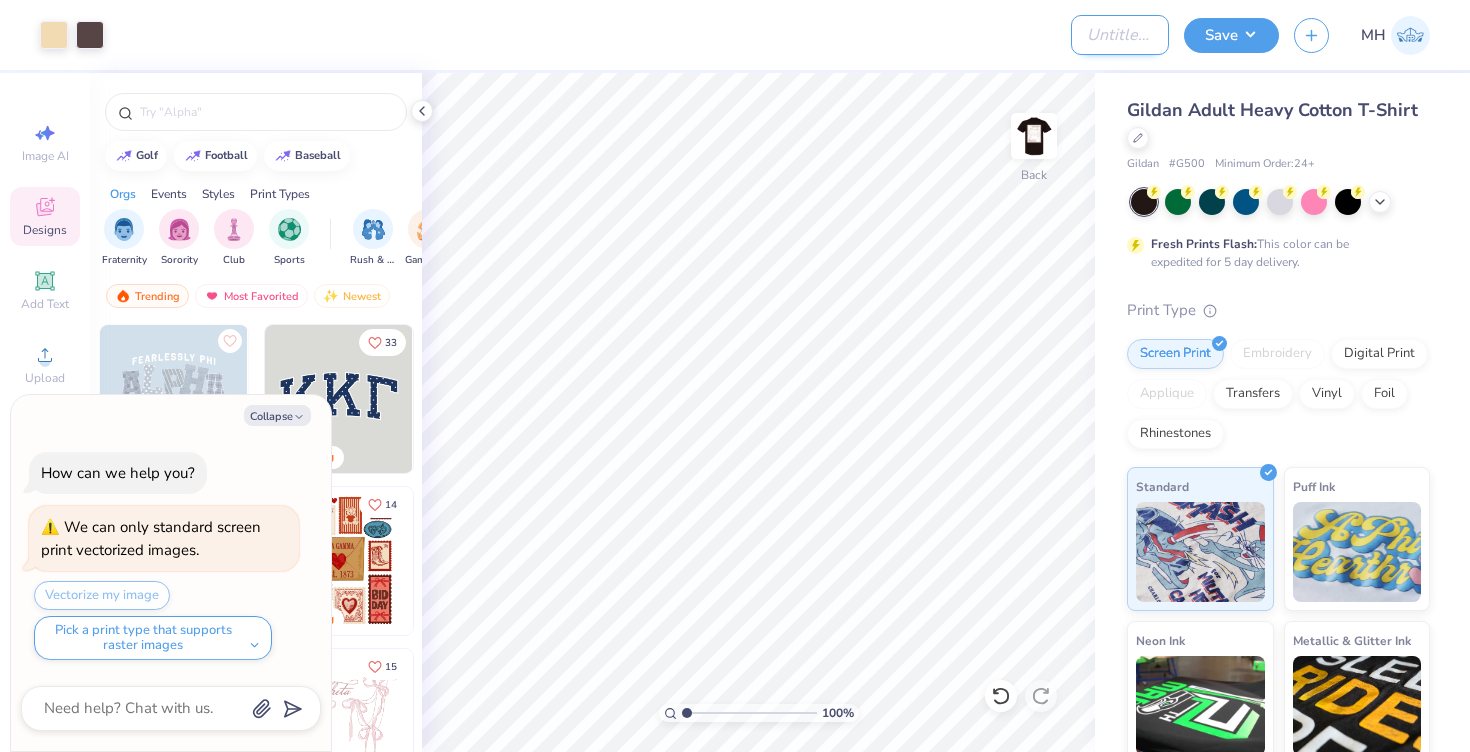 type on "x" 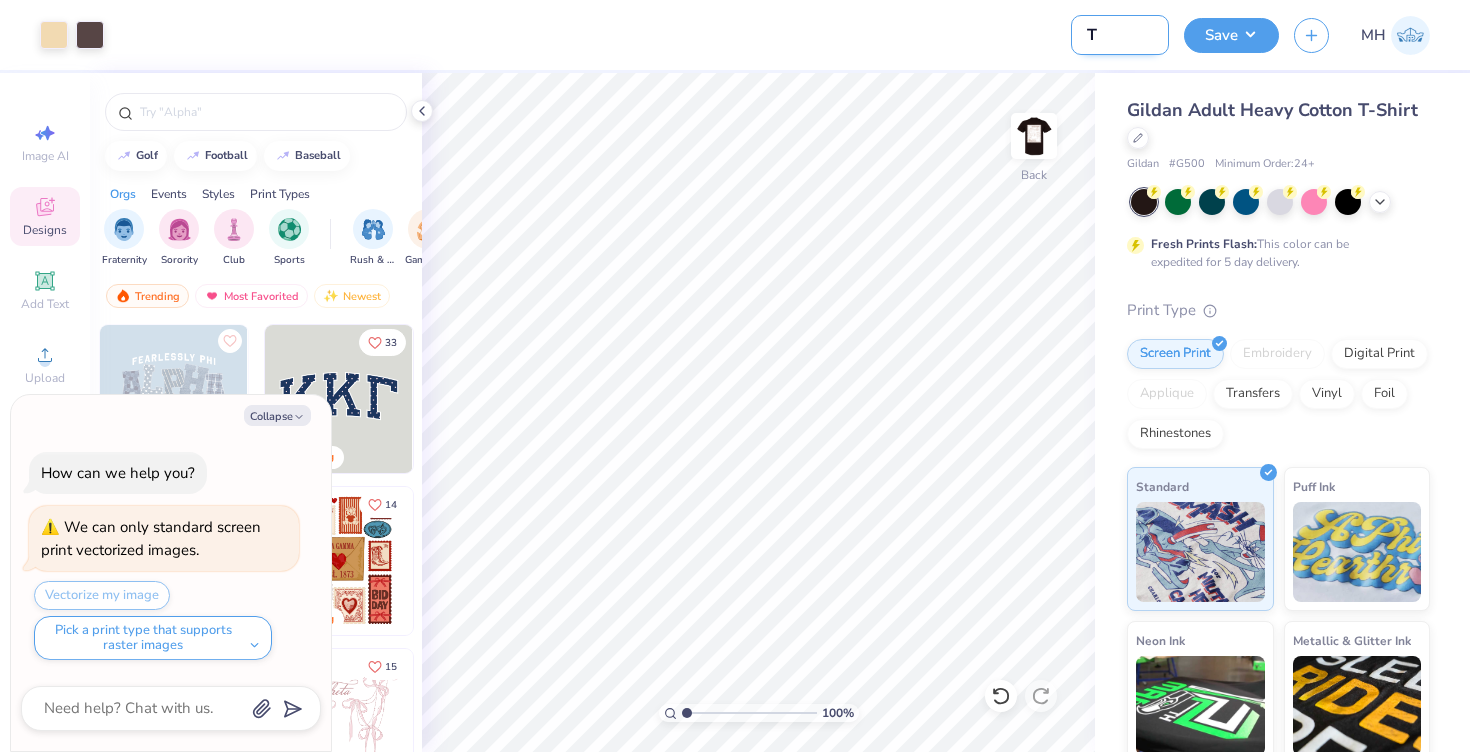 type on "Te" 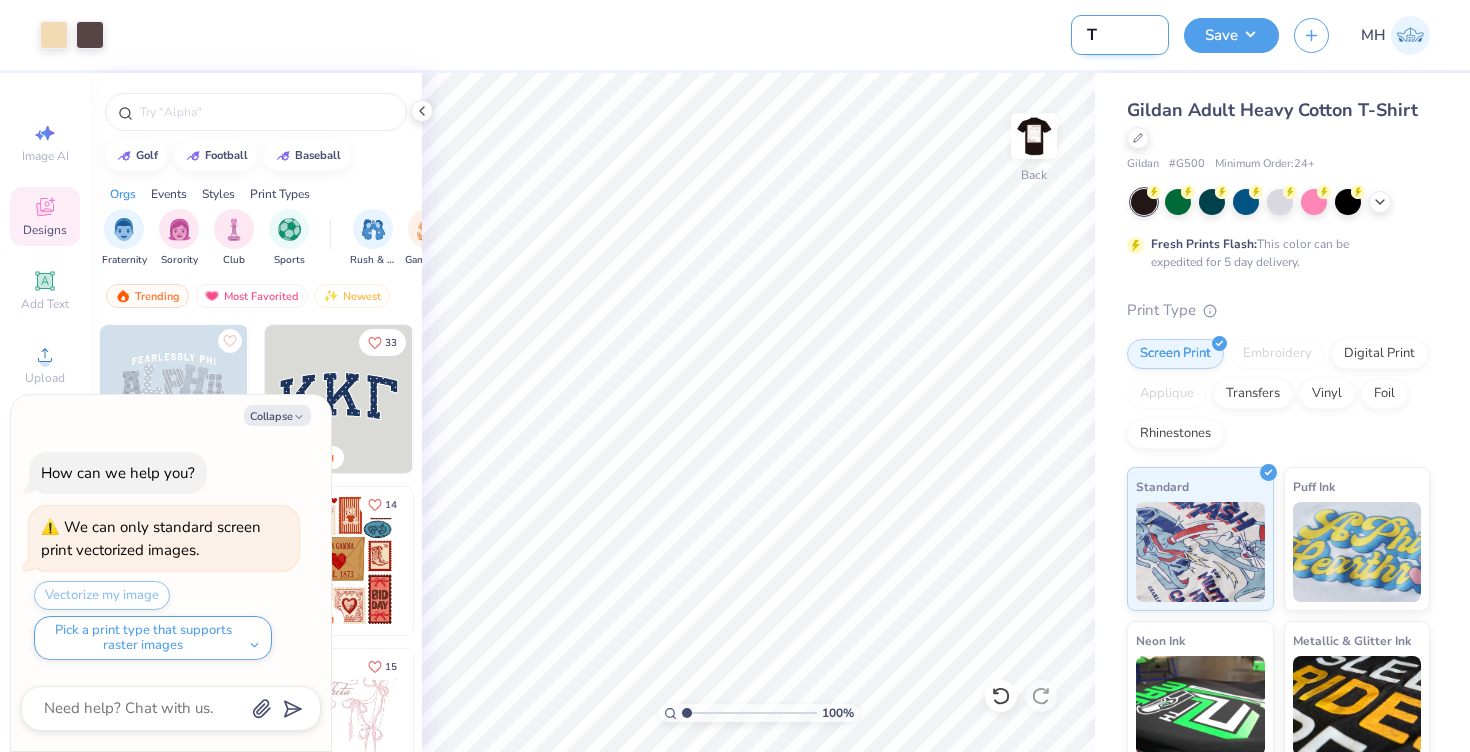 type on "x" 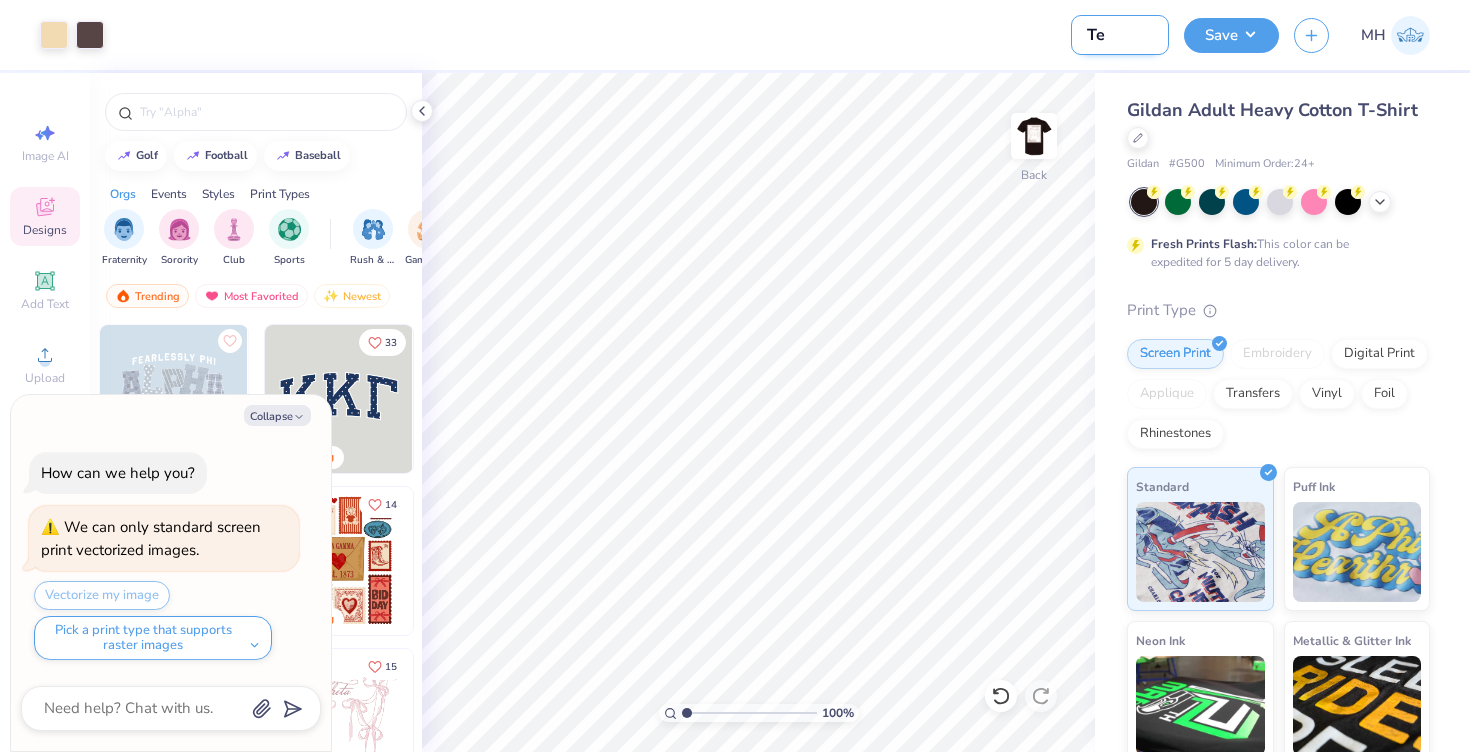 type on "Tee" 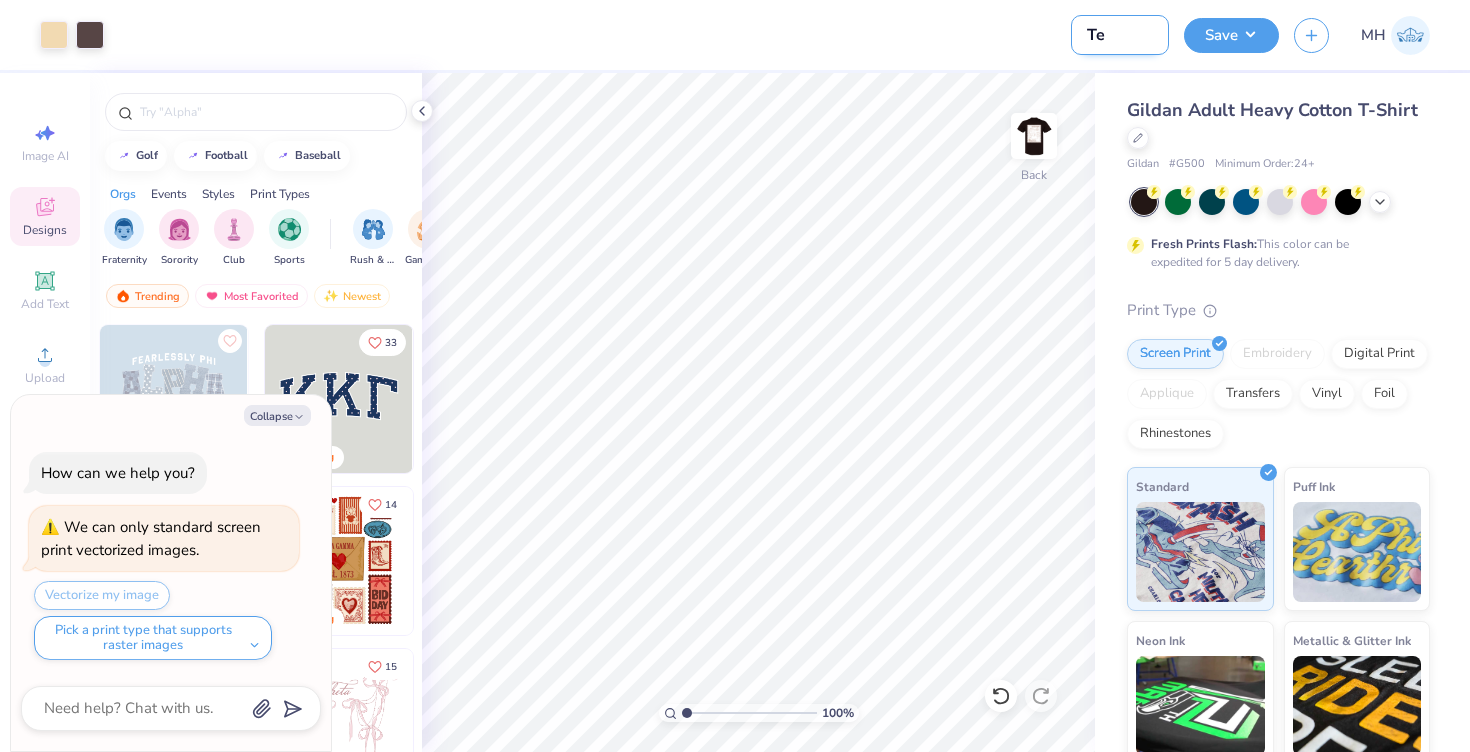 type on "x" 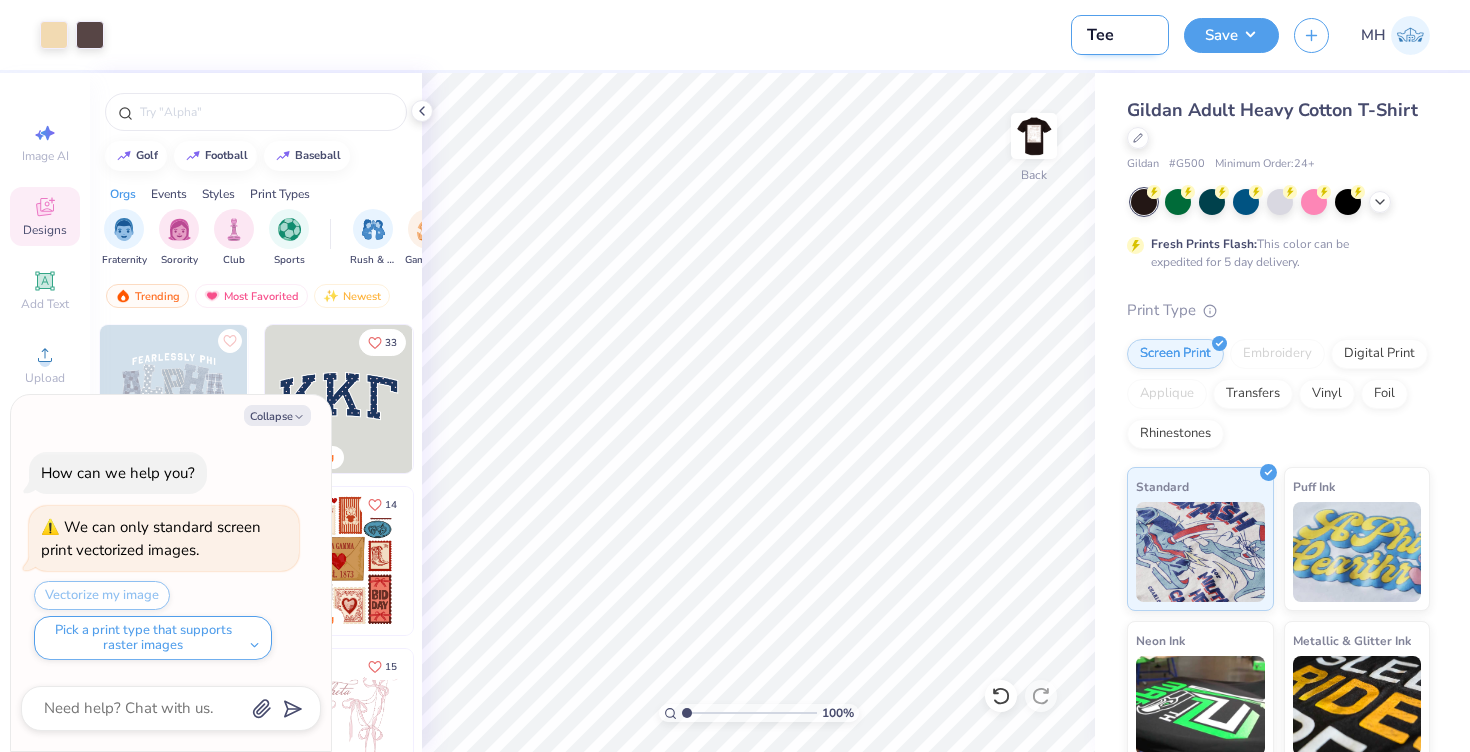 type on "Tees" 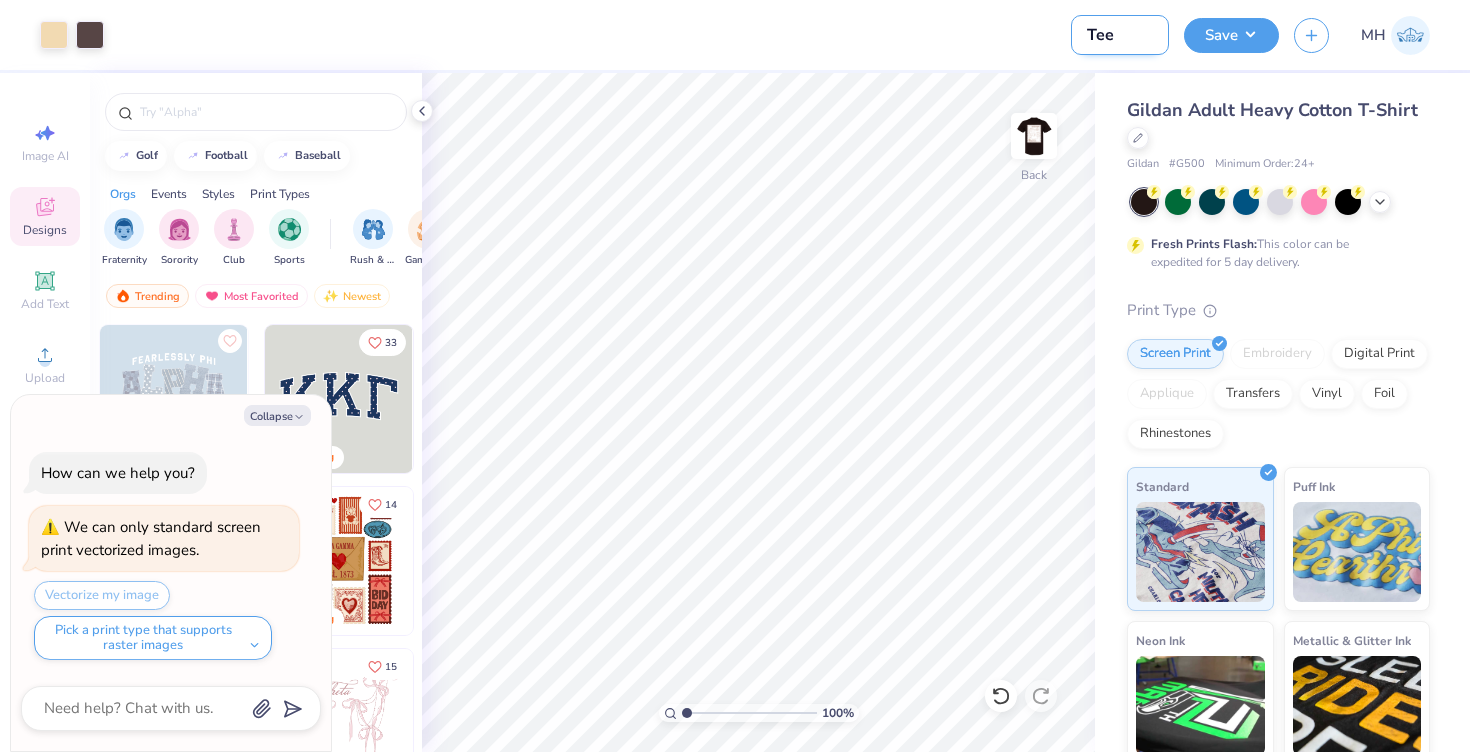 type on "x" 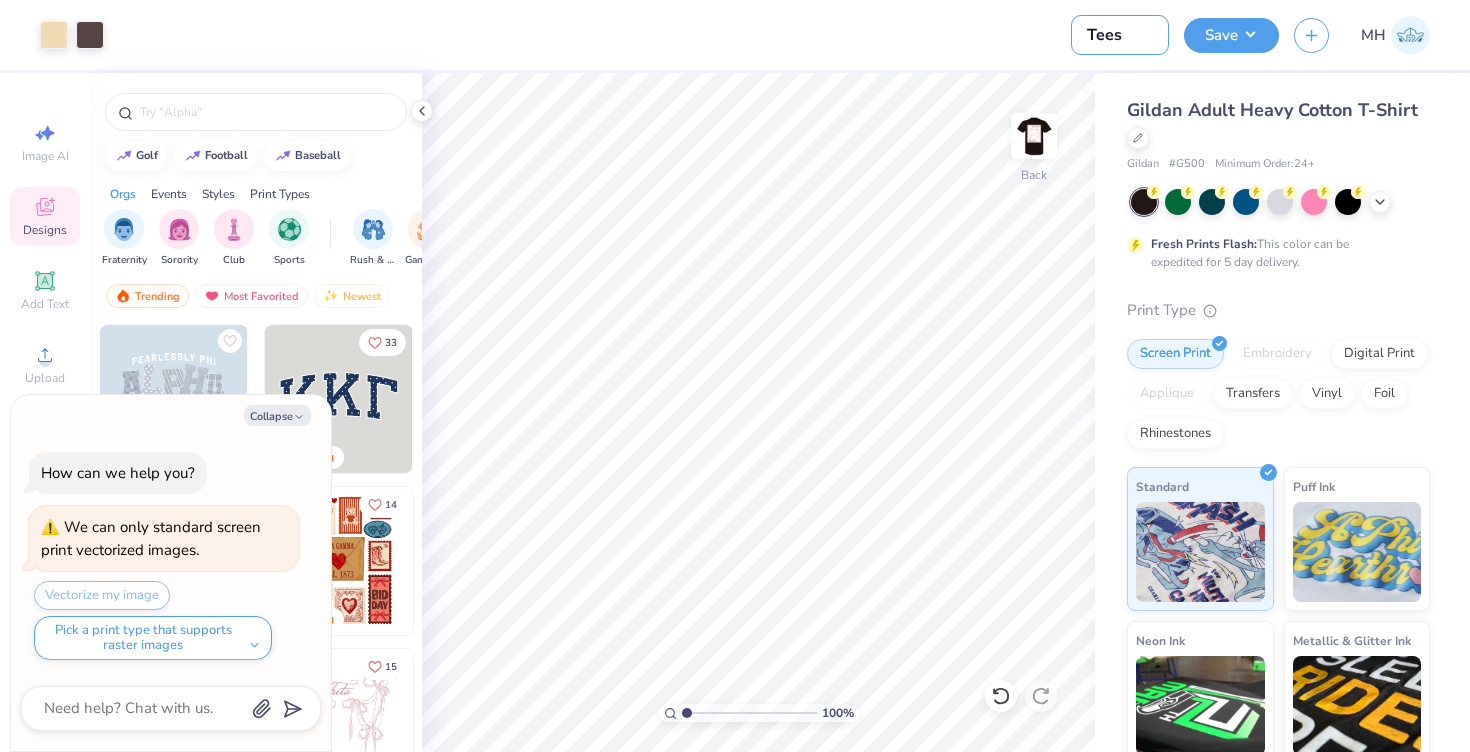 click on "Art colors Design Title Tees Save MH" at bounding box center [735, 35] 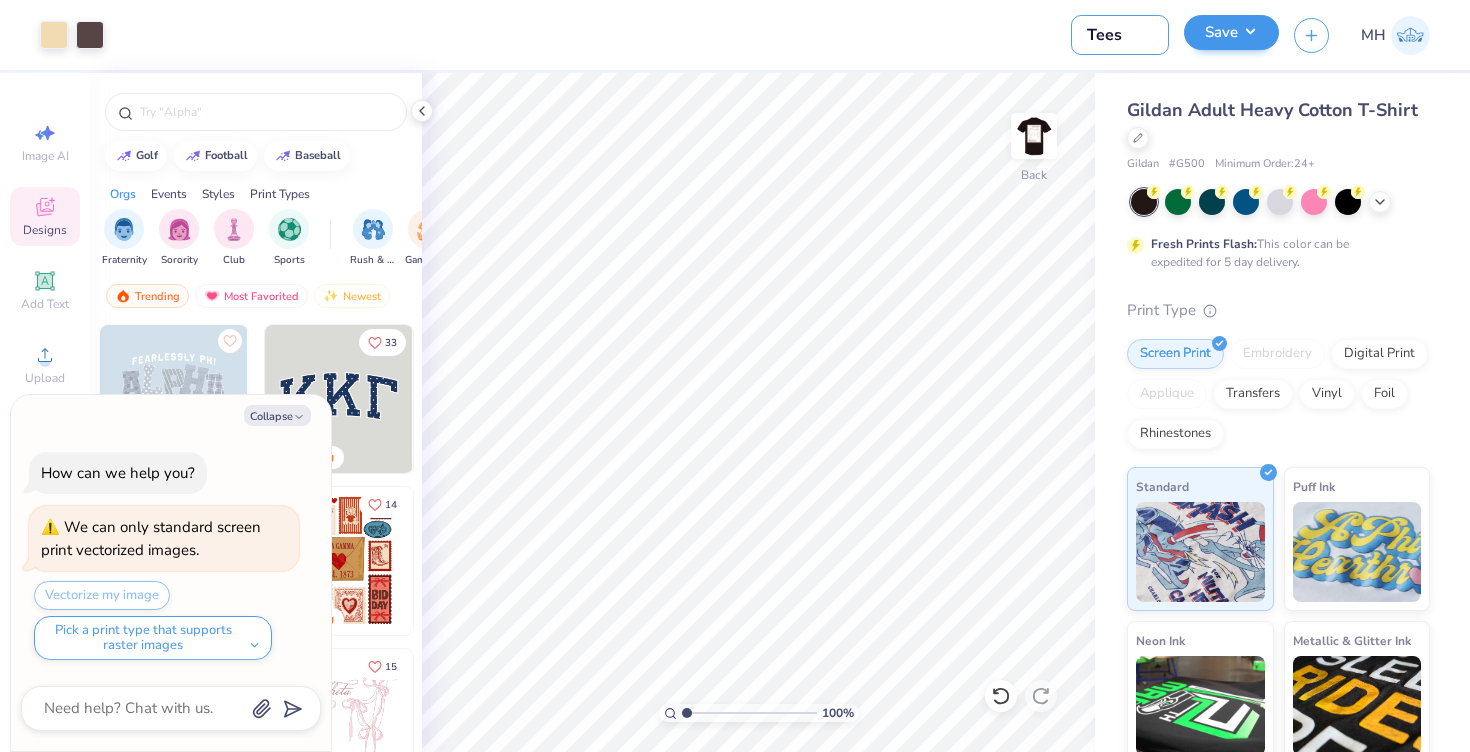 type on "Tees" 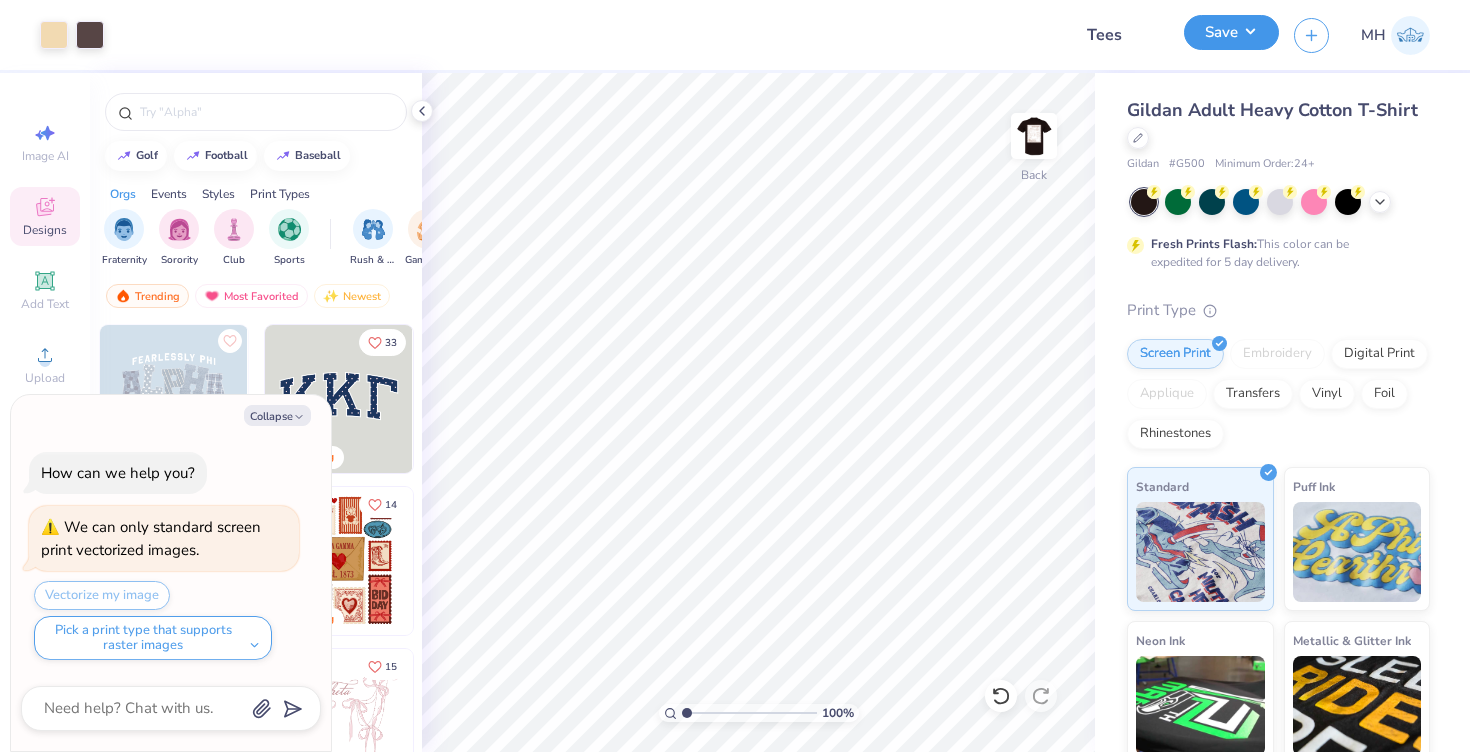 click on "Save" at bounding box center [1231, 32] 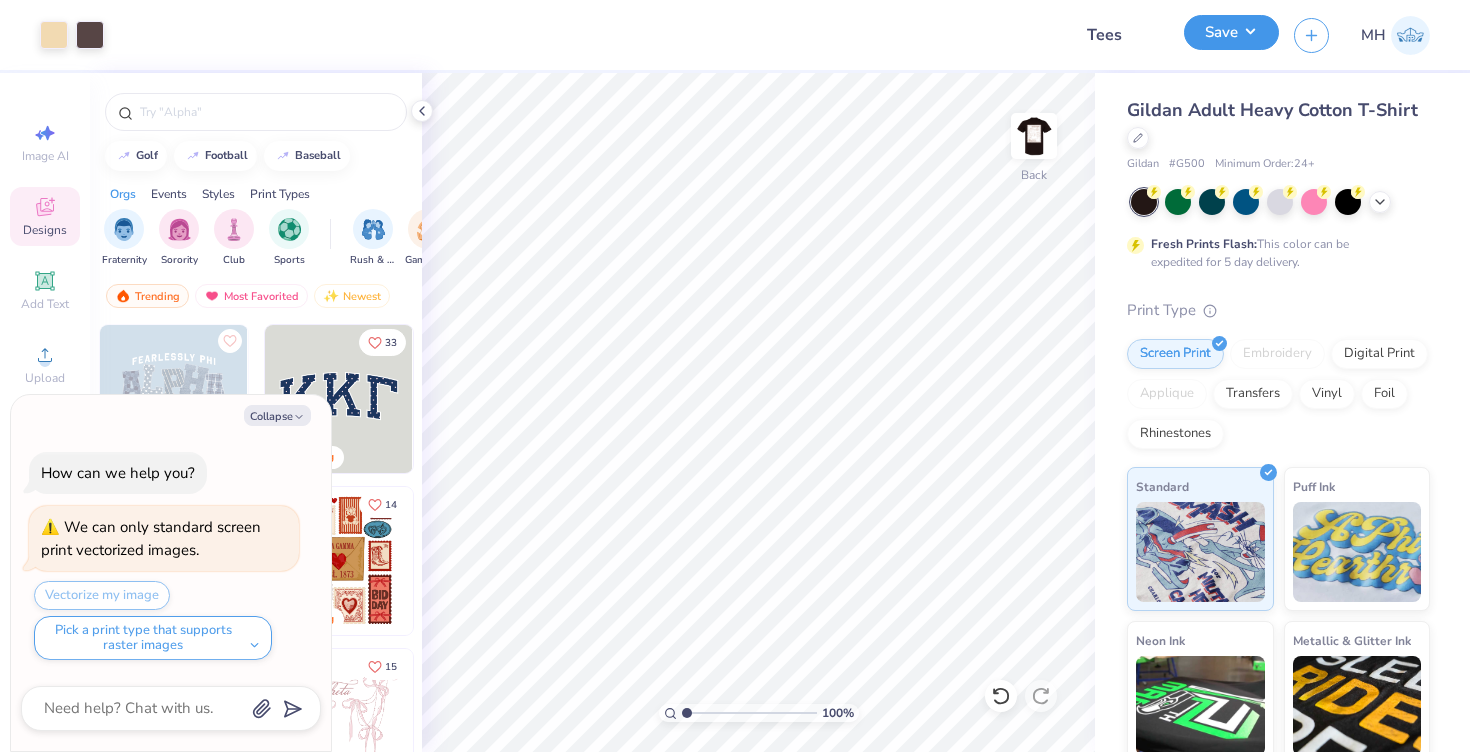 type on "x" 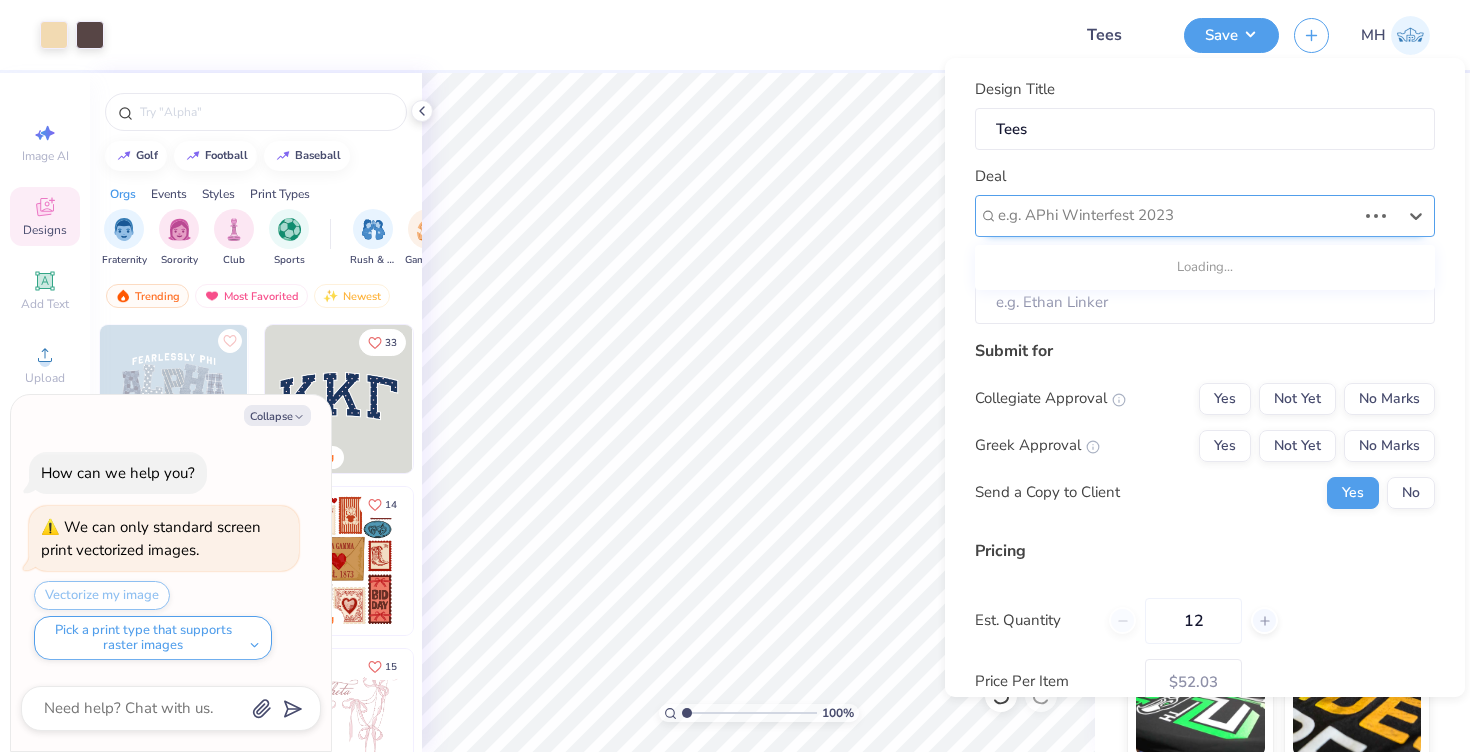 click at bounding box center [1177, 215] 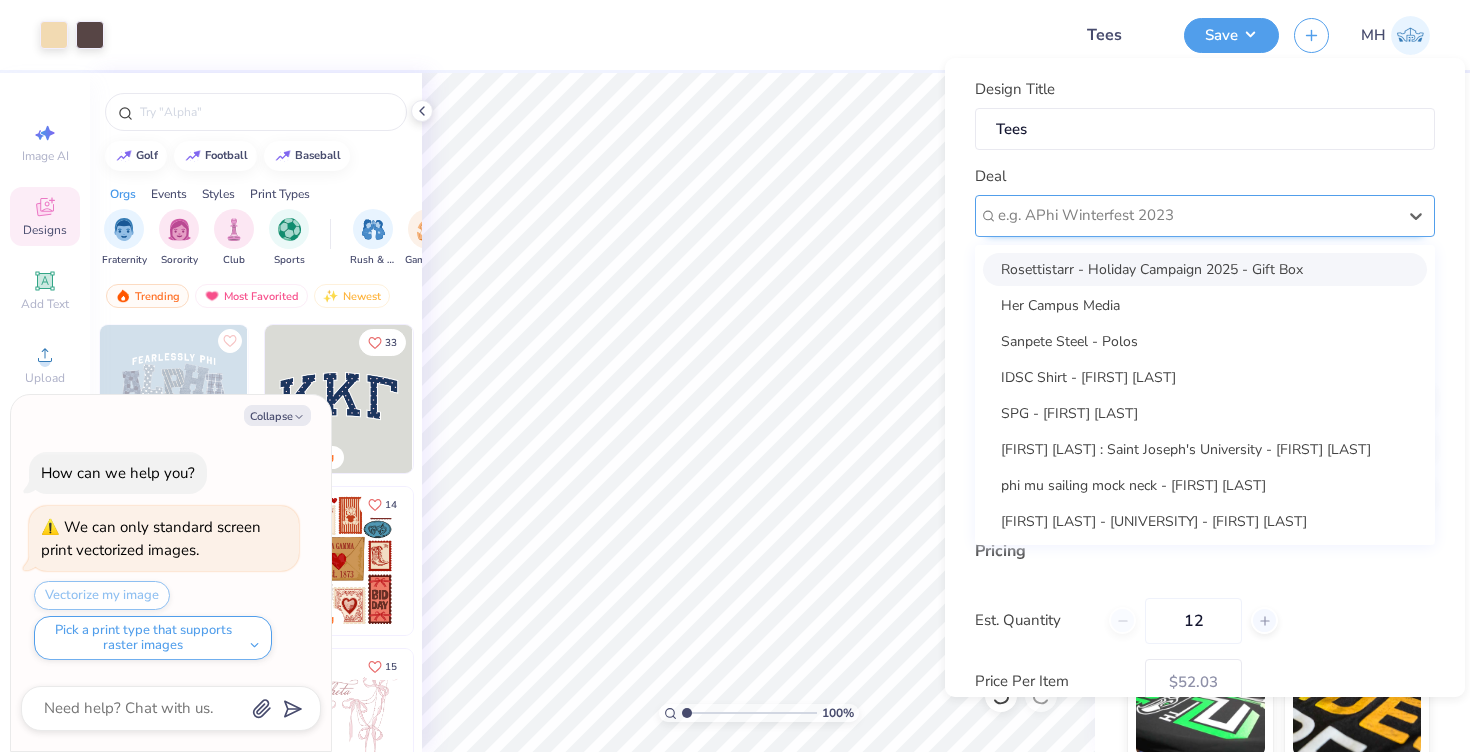 click at bounding box center [1197, 215] 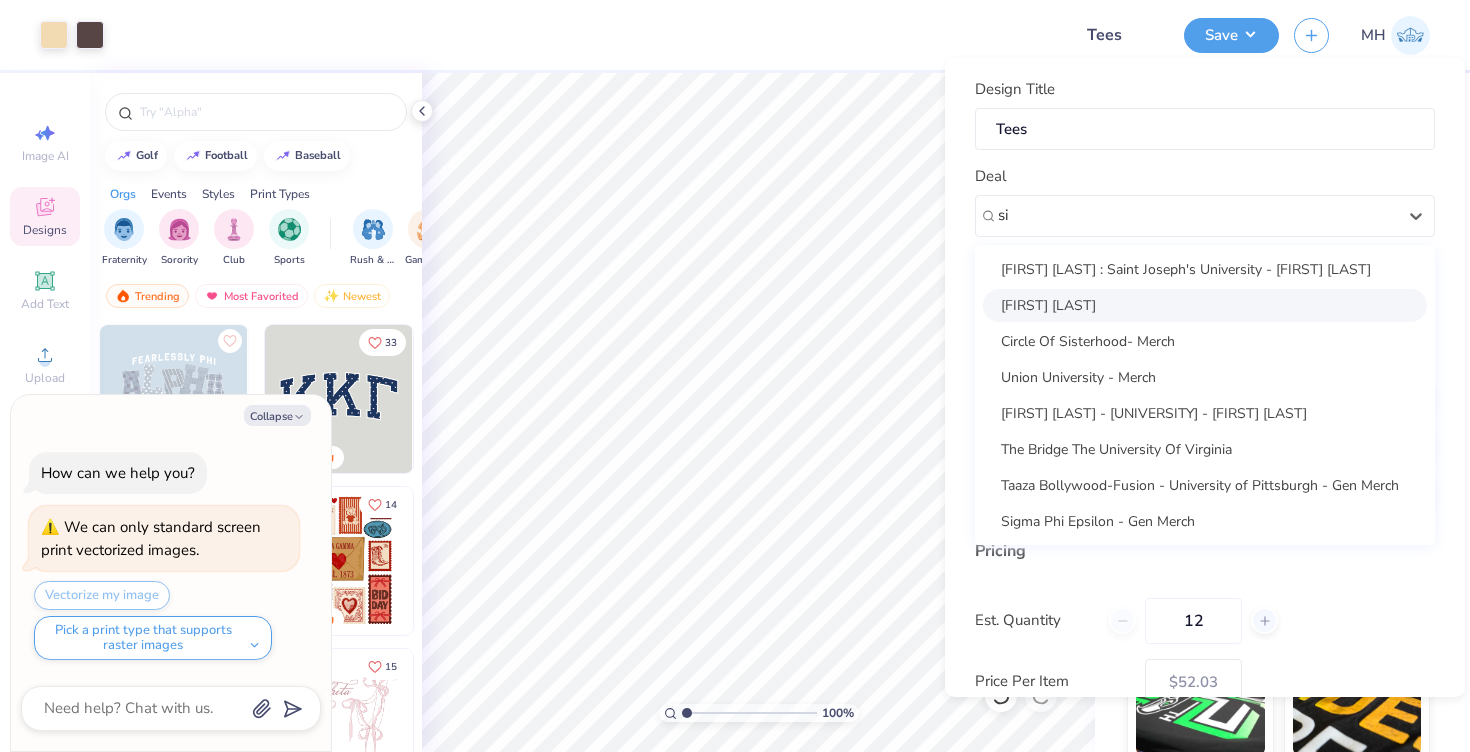 click on "[FIRST] [LAST]" at bounding box center [1205, 305] 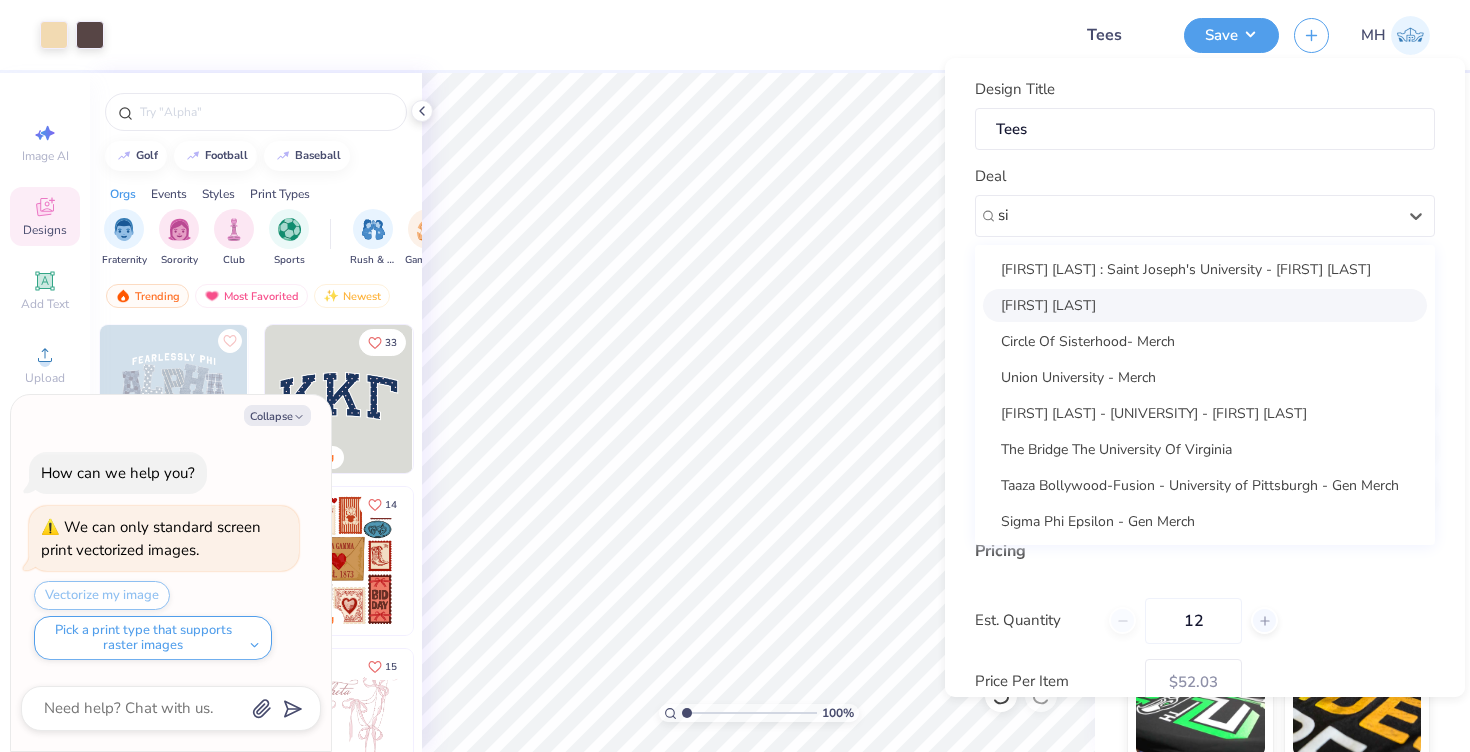 type on "si" 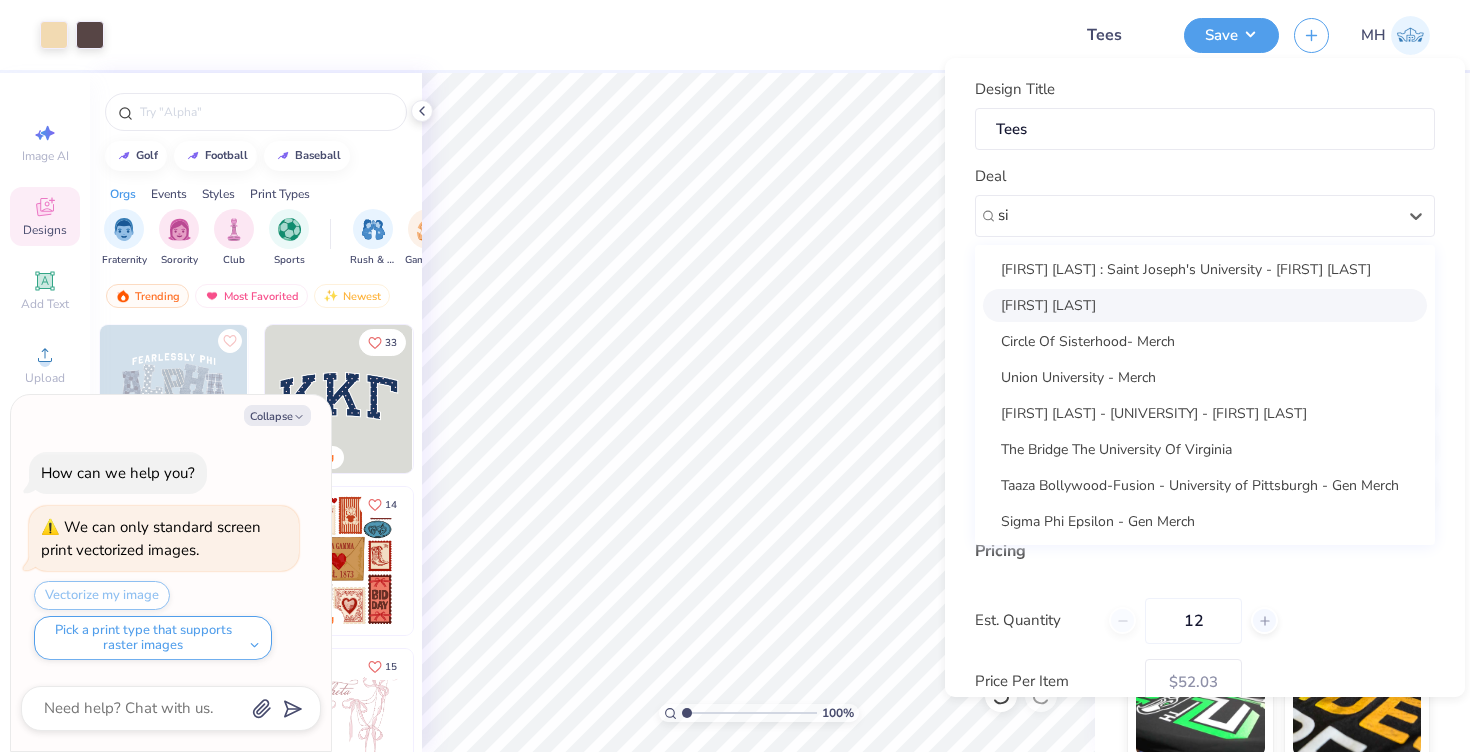 type on "x" 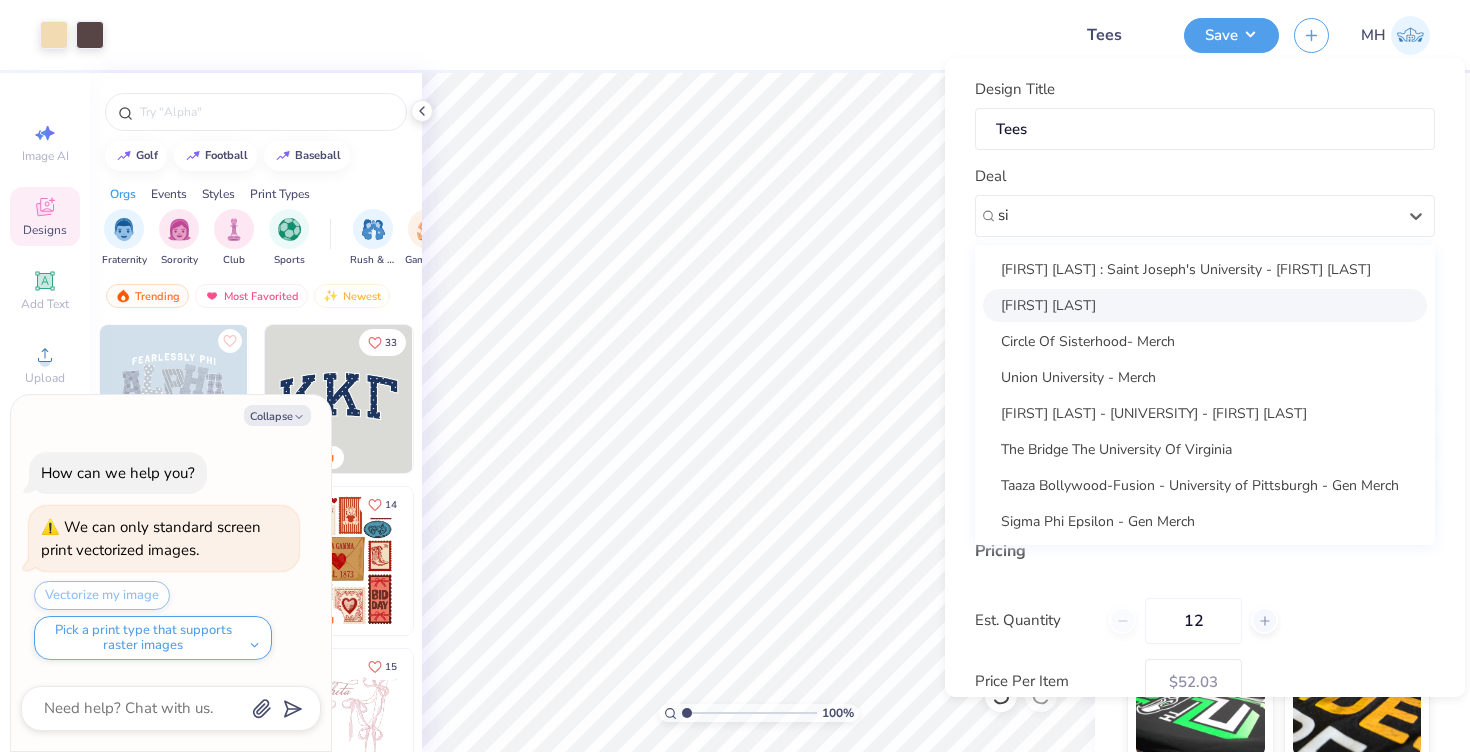 type 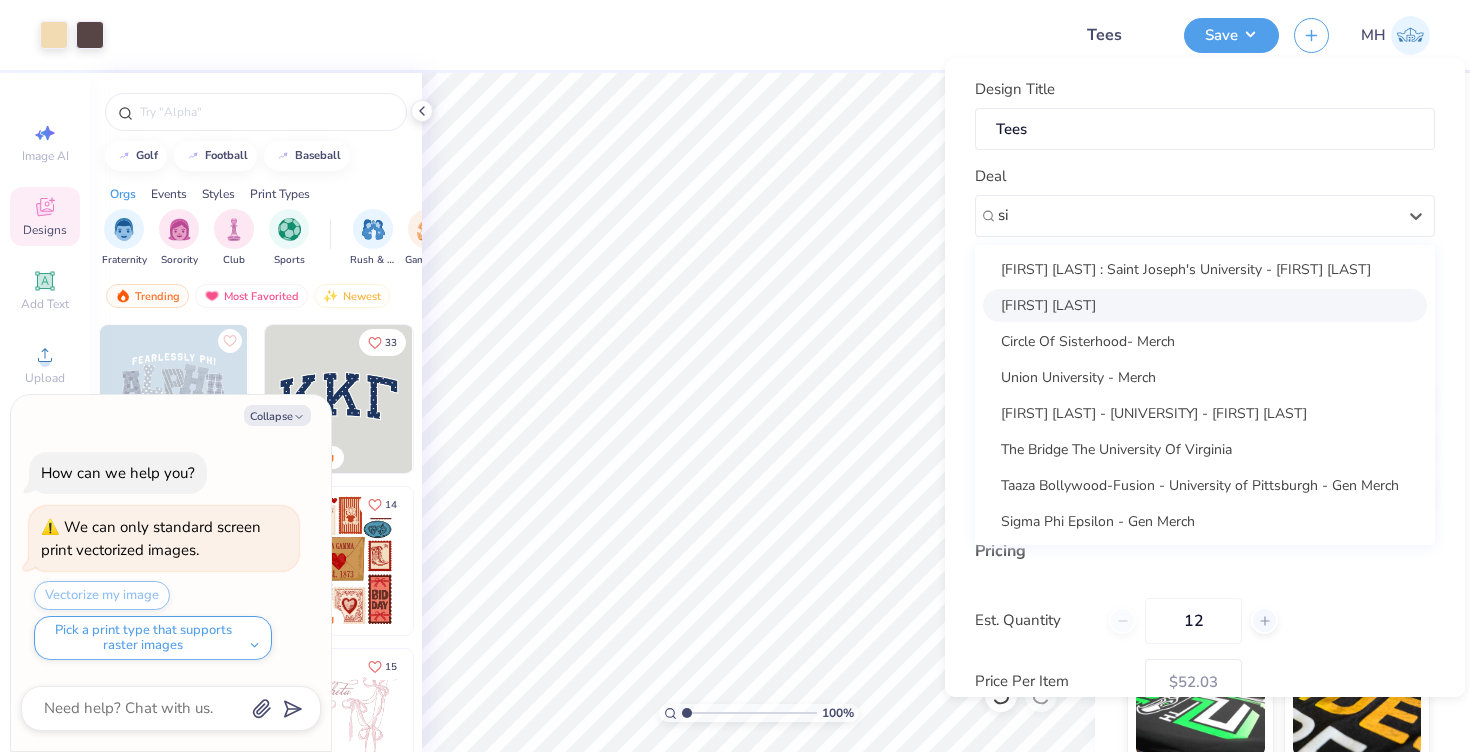 type on "[FIRST] [LAST]" 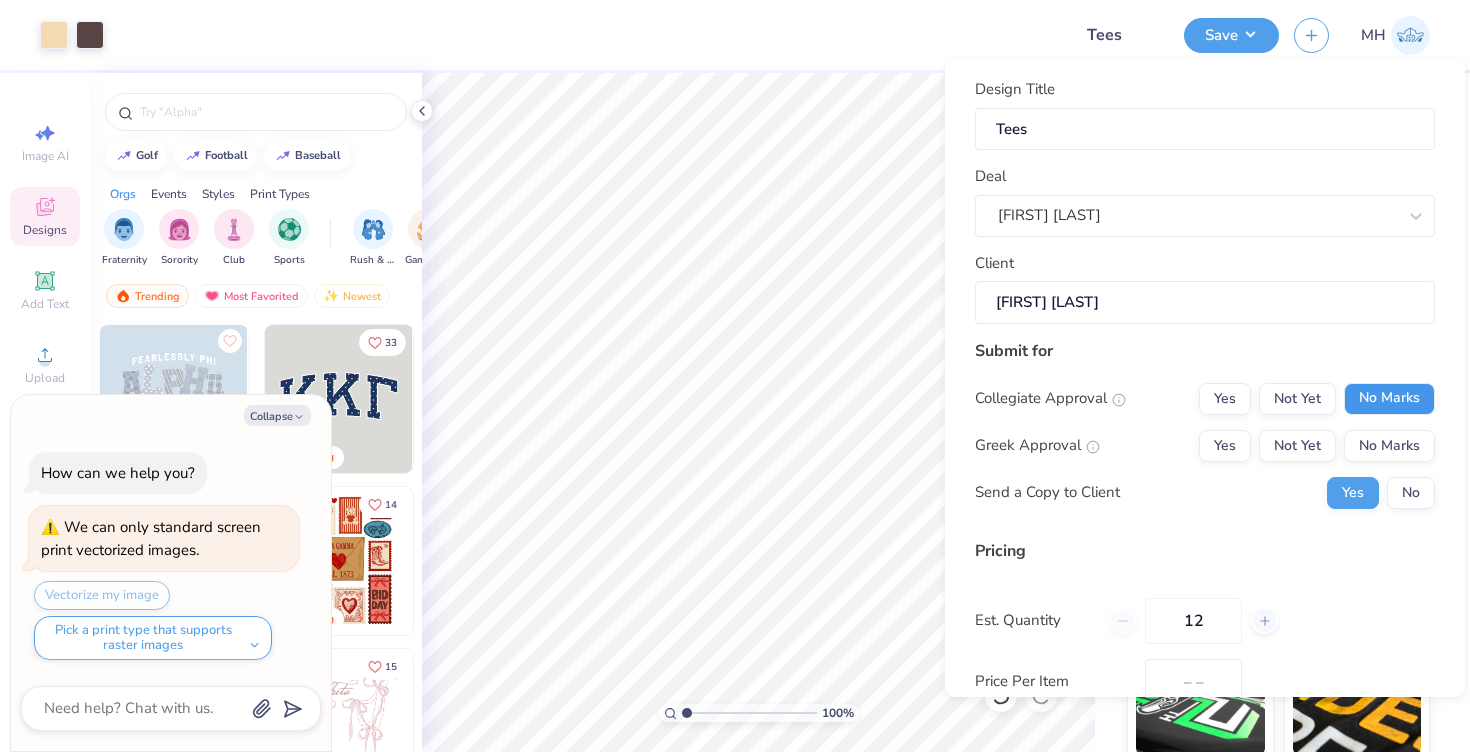 click on "No Marks" at bounding box center [1389, 399] 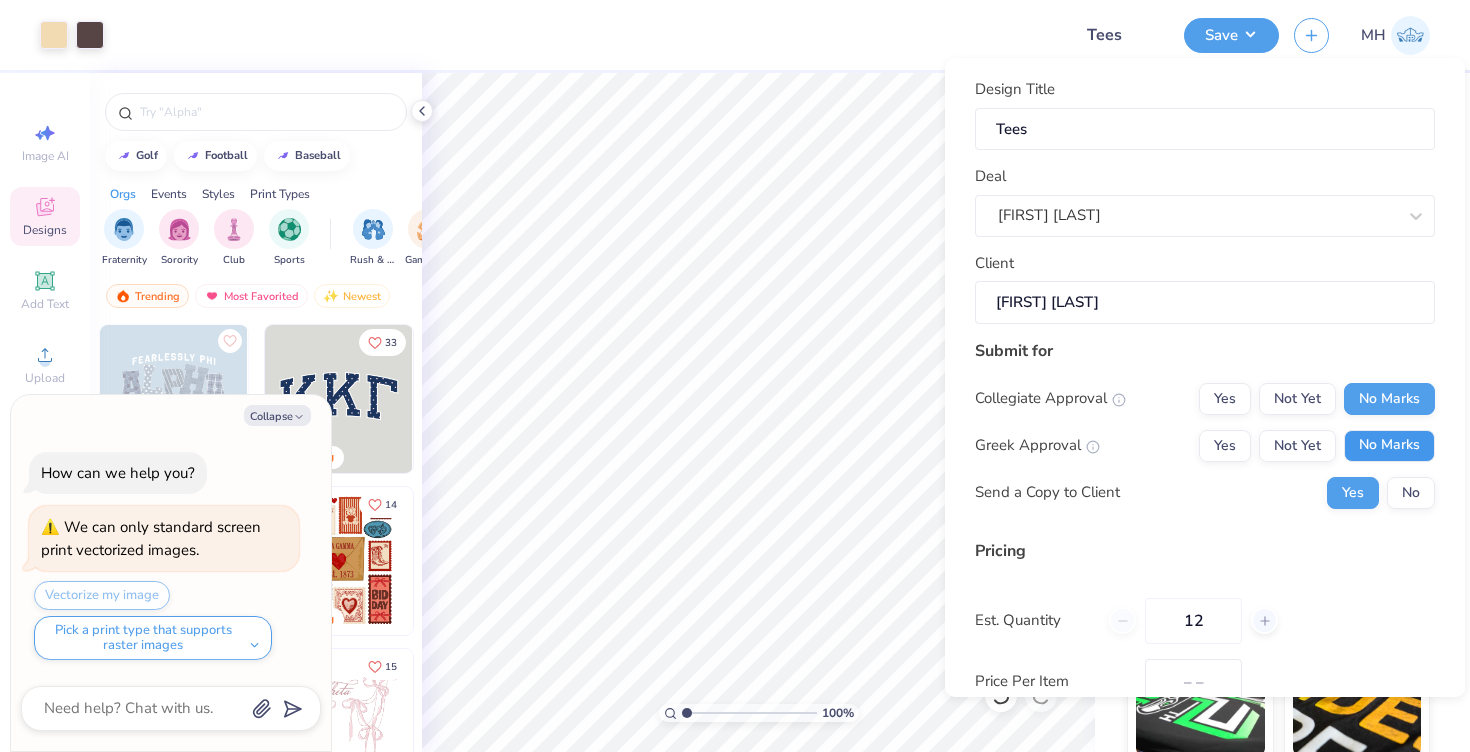 click on "No Marks" at bounding box center (1389, 446) 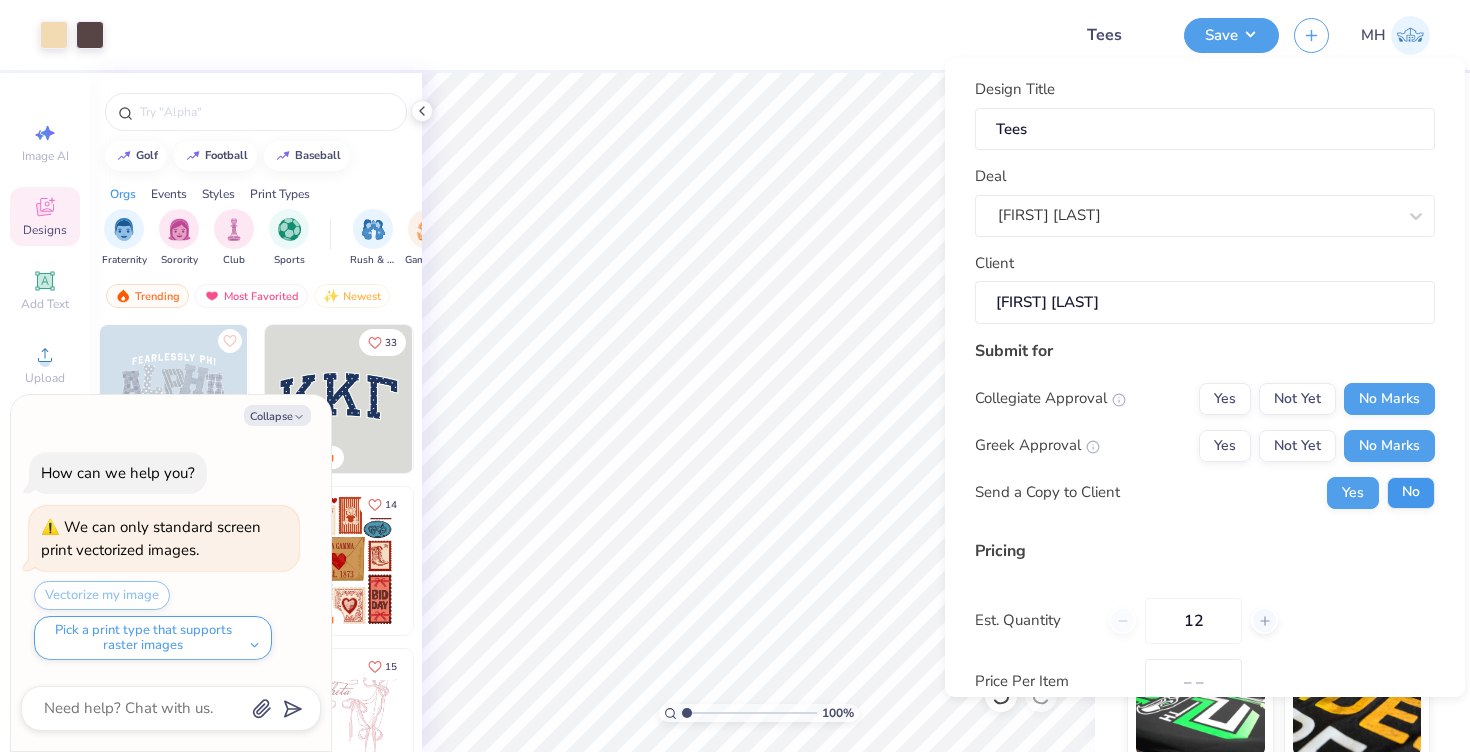 type on "$52.03" 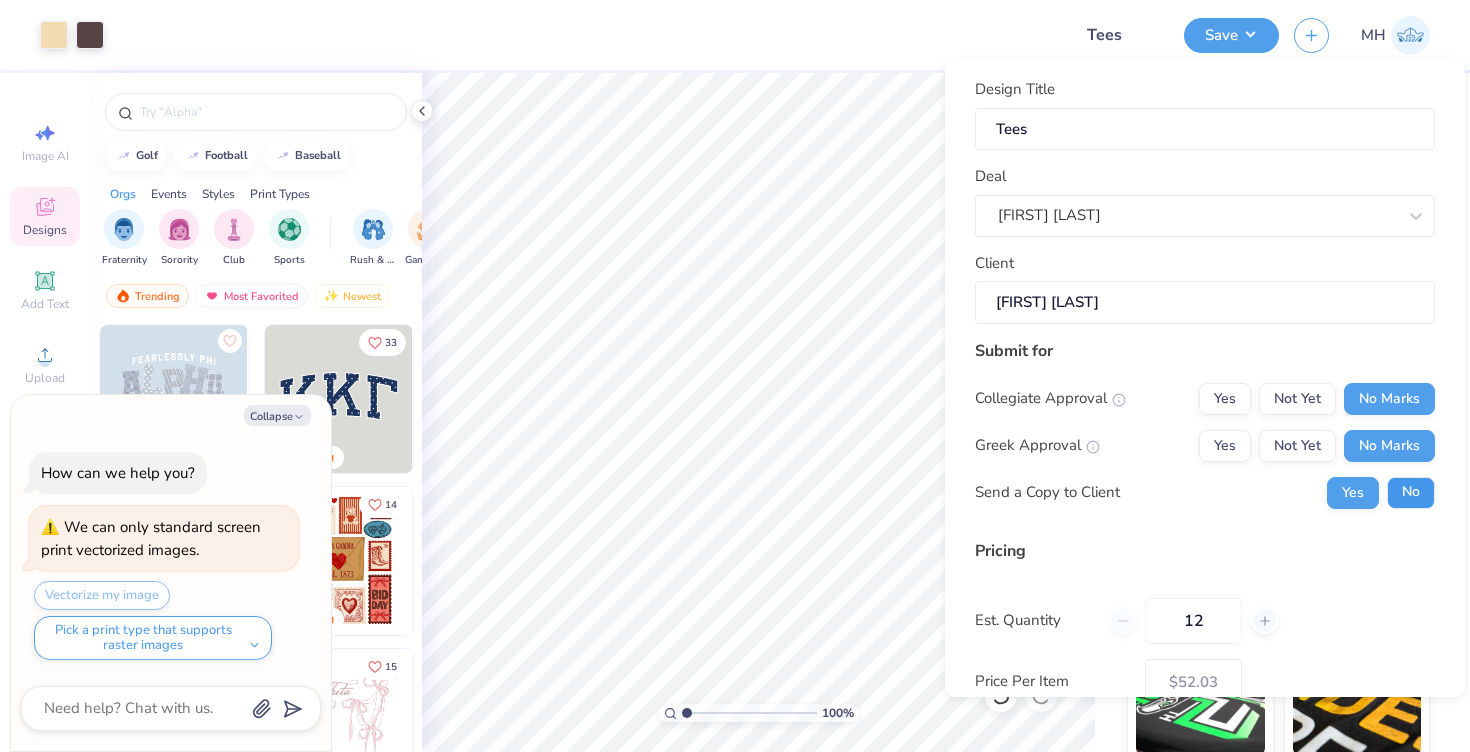 click on "No" at bounding box center (1411, 493) 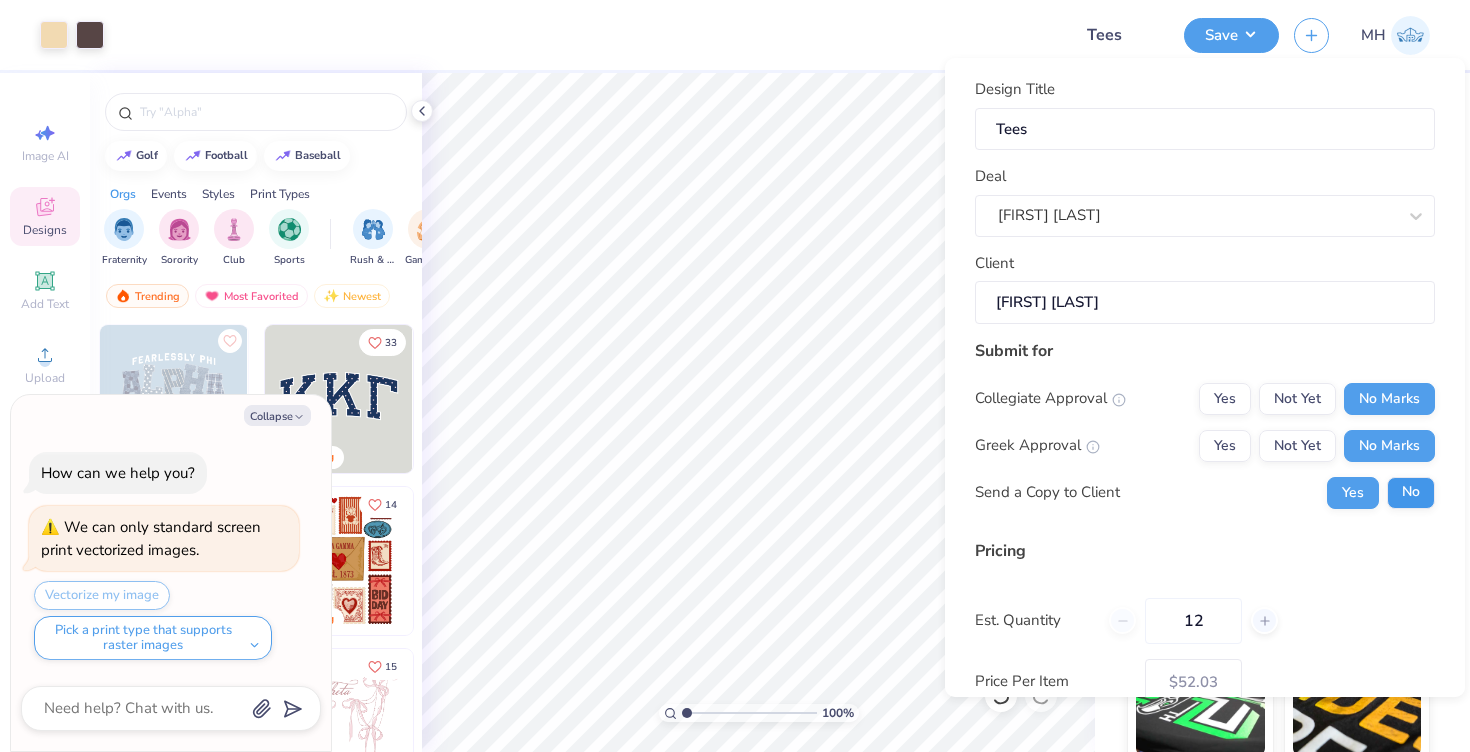 type on "x" 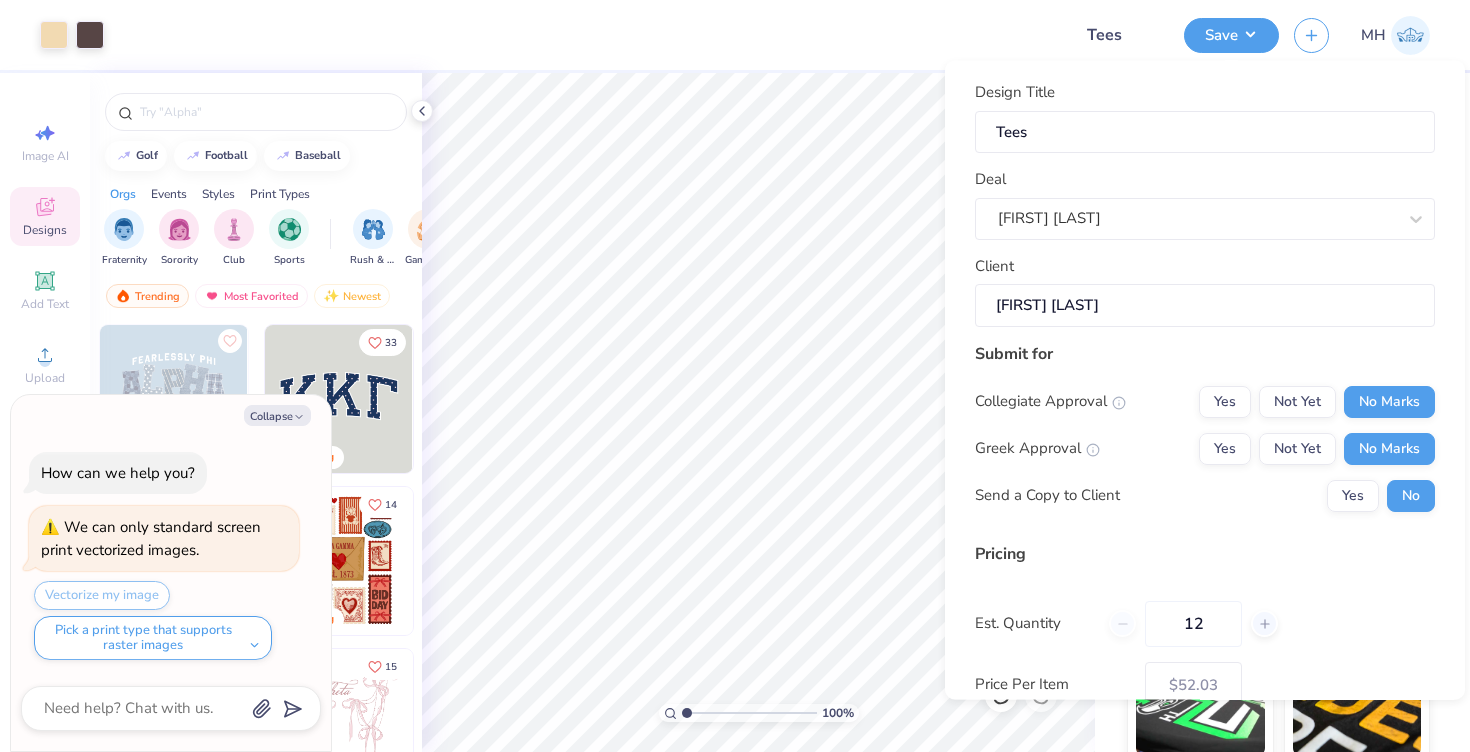 scroll, scrollTop: 166, scrollLeft: 0, axis: vertical 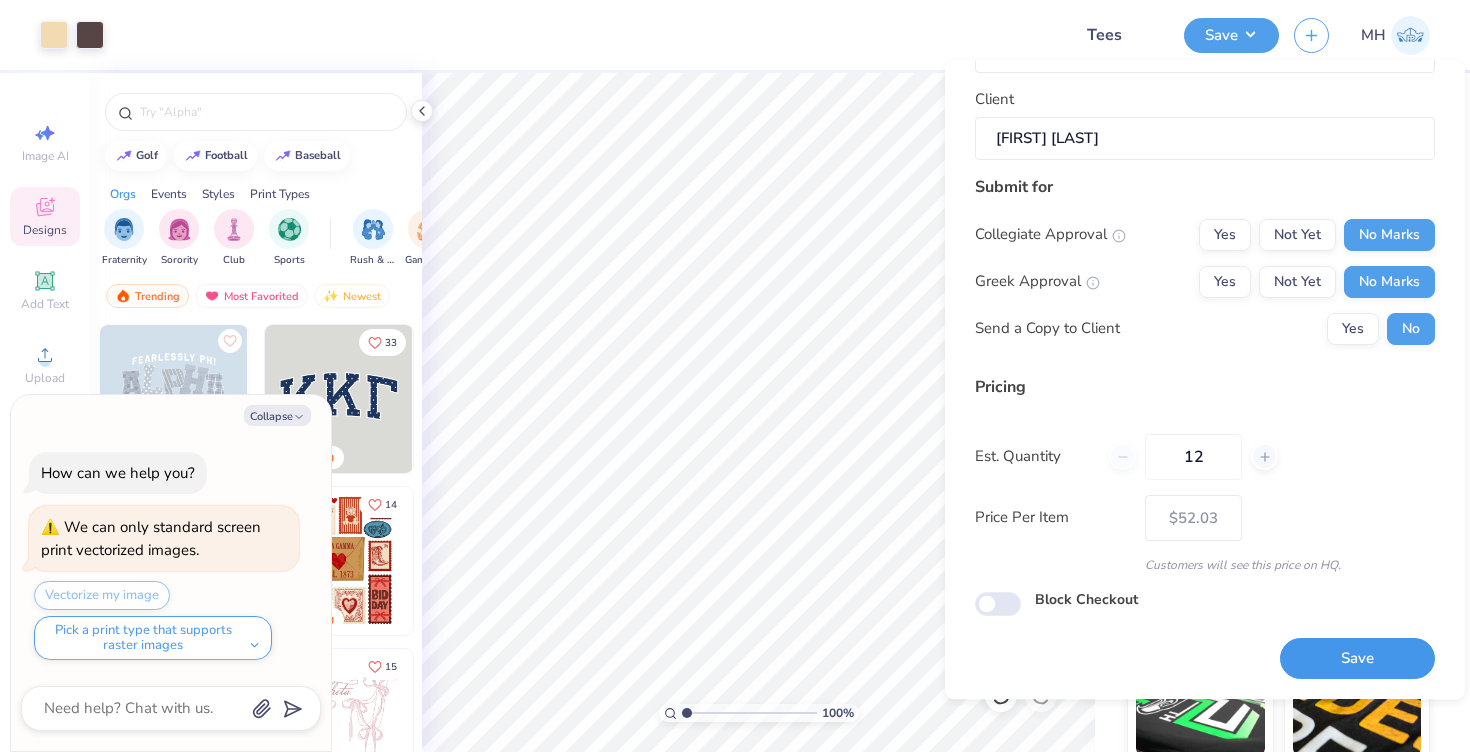 click on "Save" at bounding box center [1357, 659] 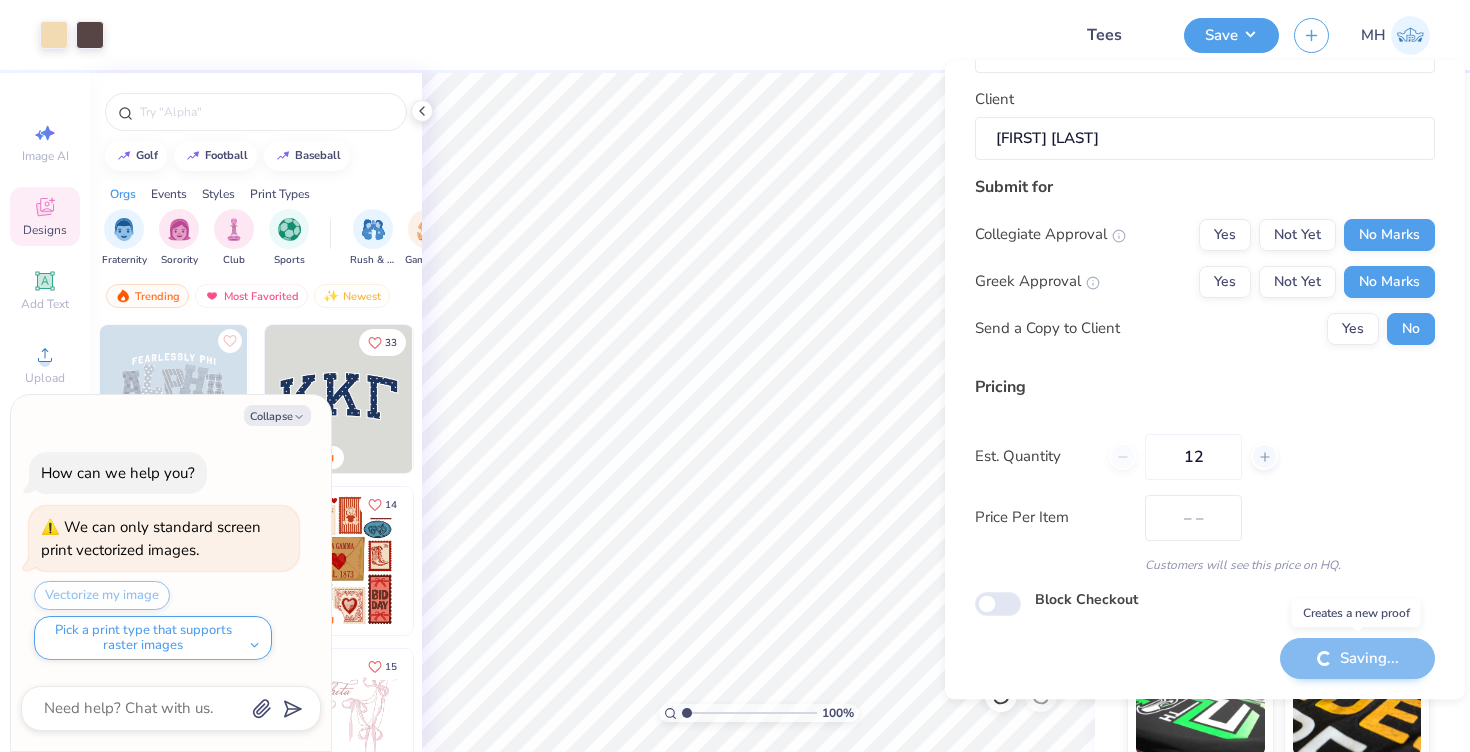 type on "$52.03" 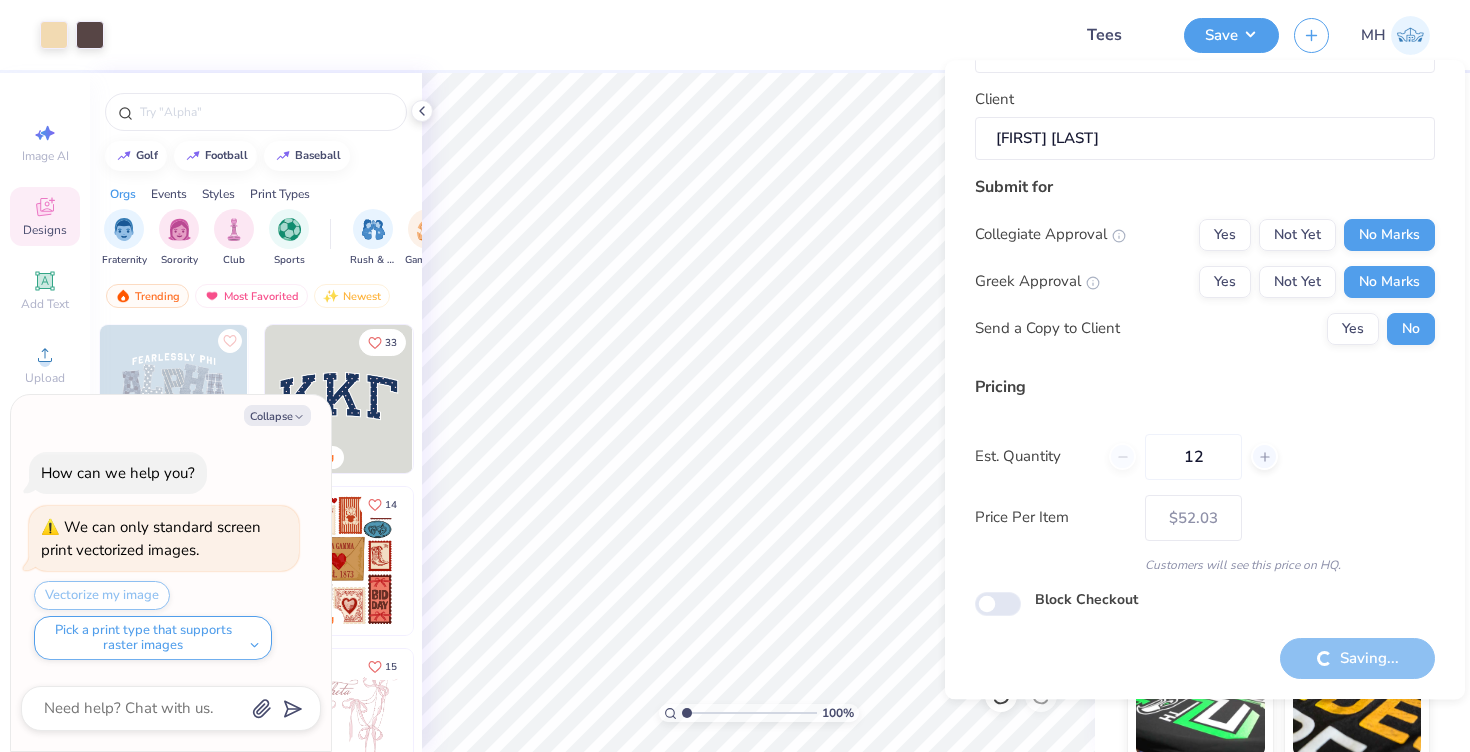 type on "x" 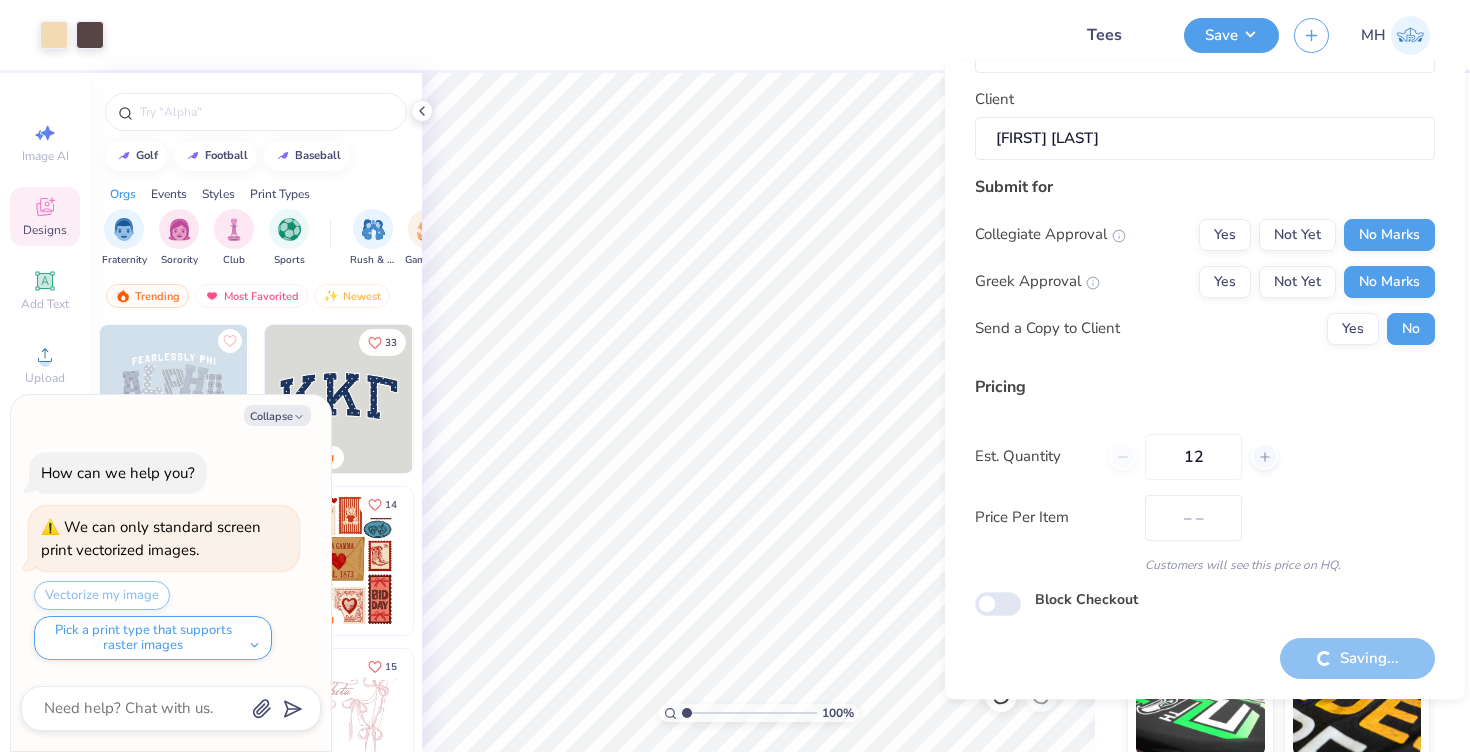scroll, scrollTop: 0, scrollLeft: 0, axis: both 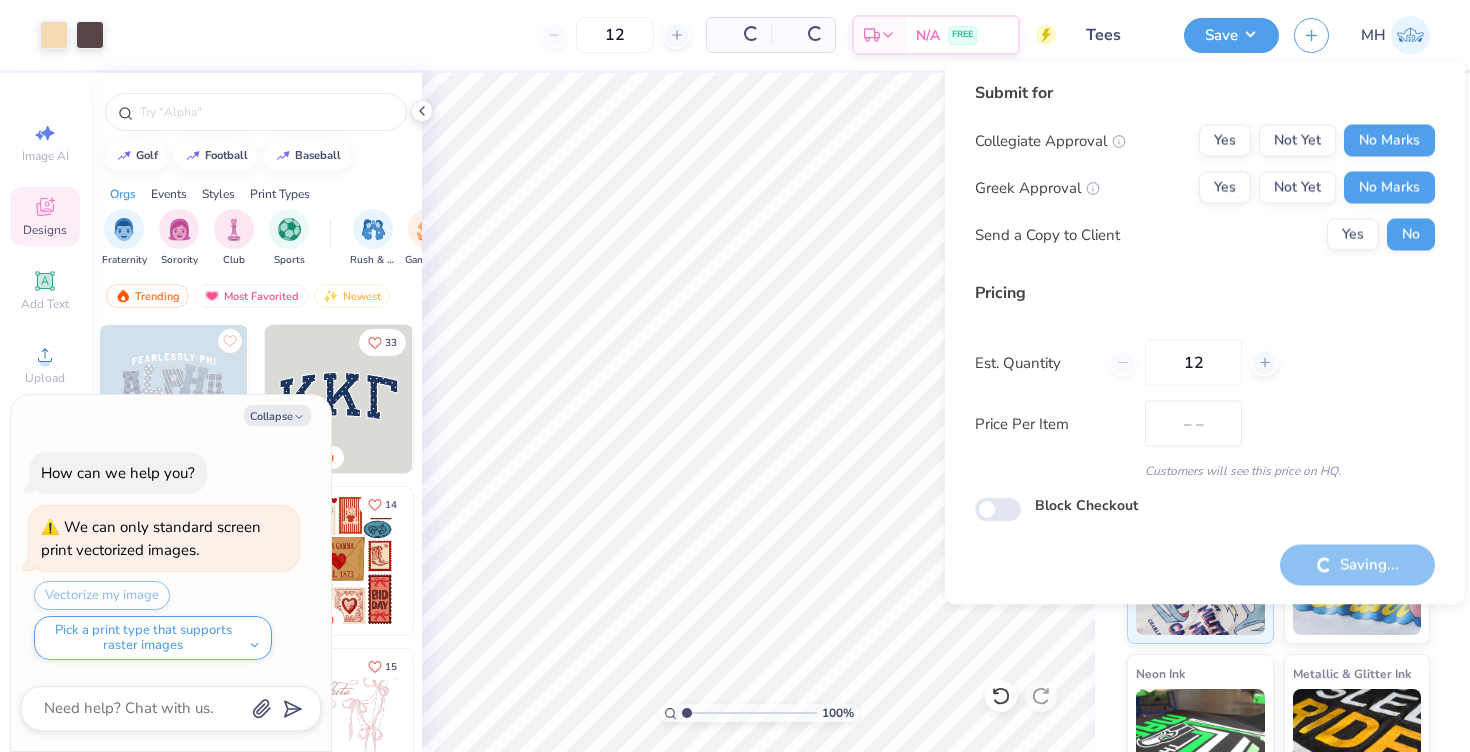 type on "$52.03" 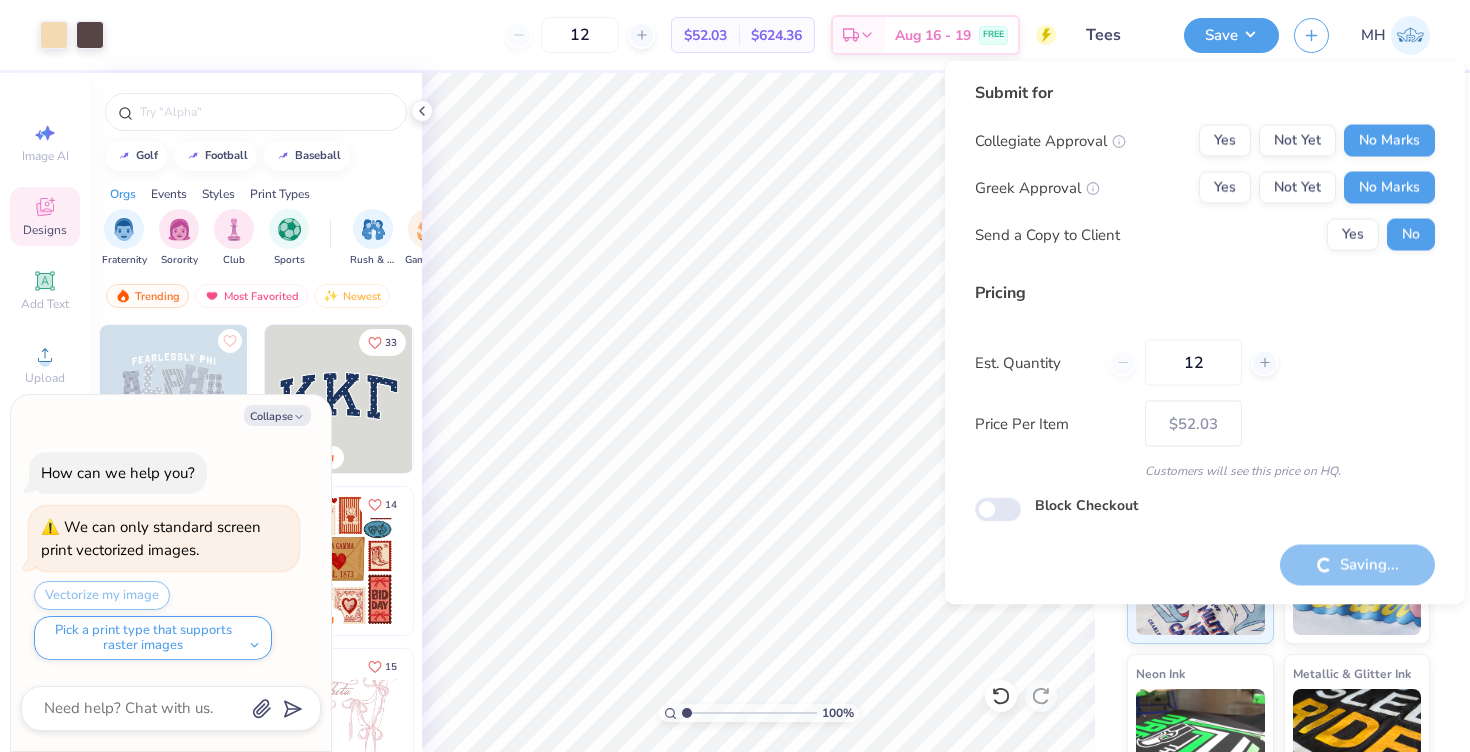 type on "x" 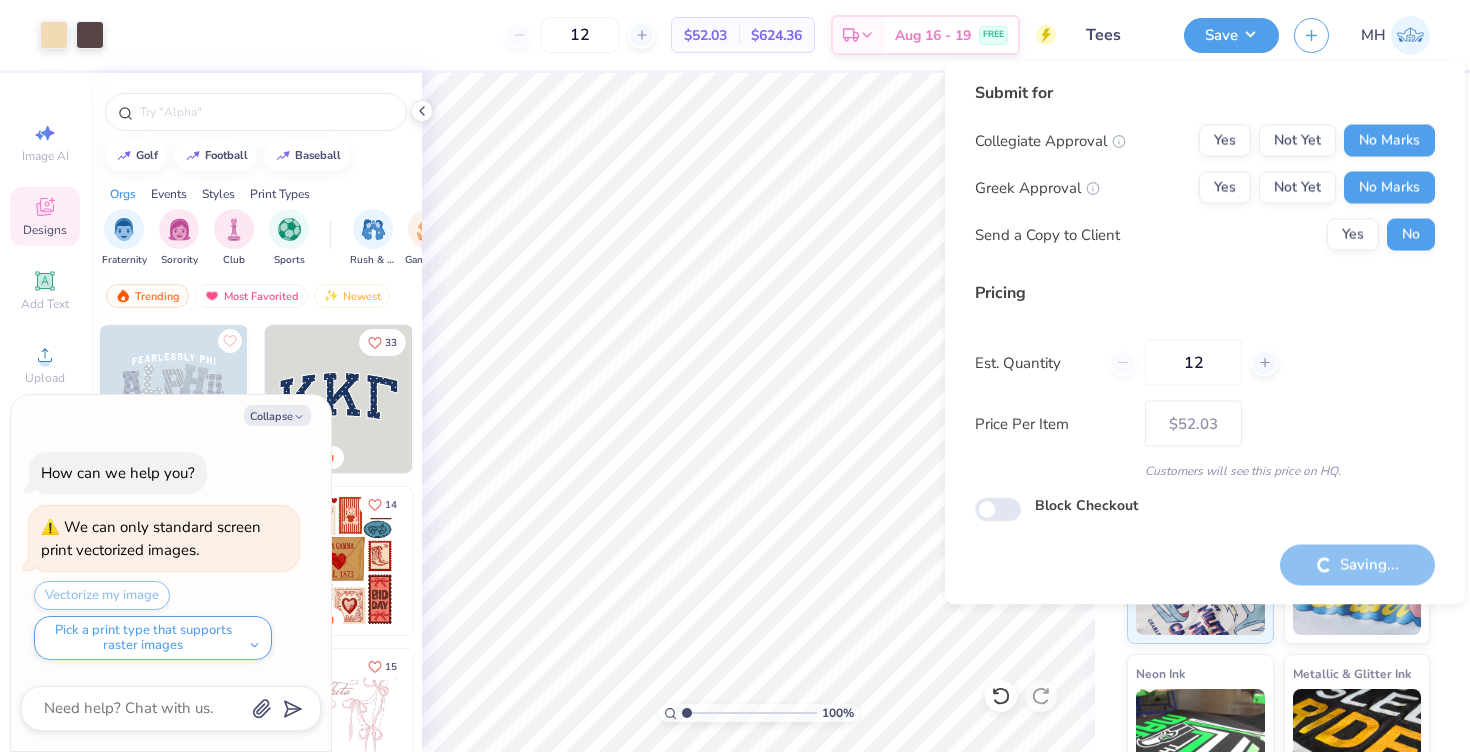 type on "– –" 